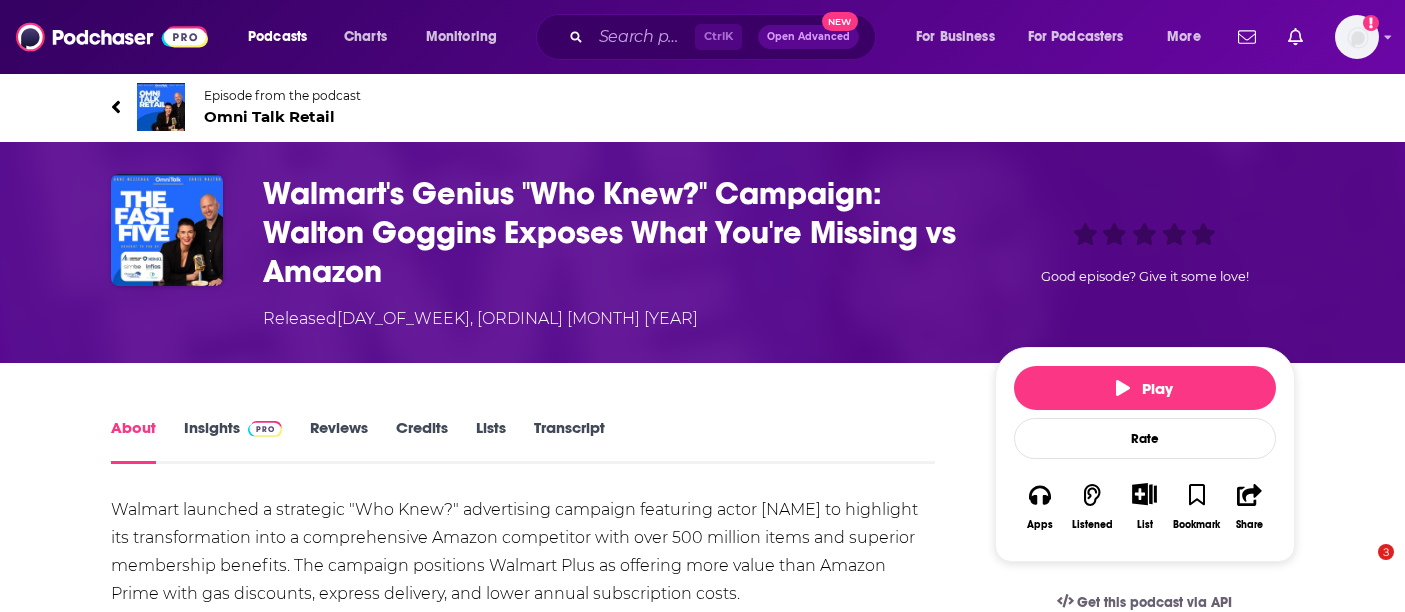 scroll, scrollTop: 0, scrollLeft: 0, axis: both 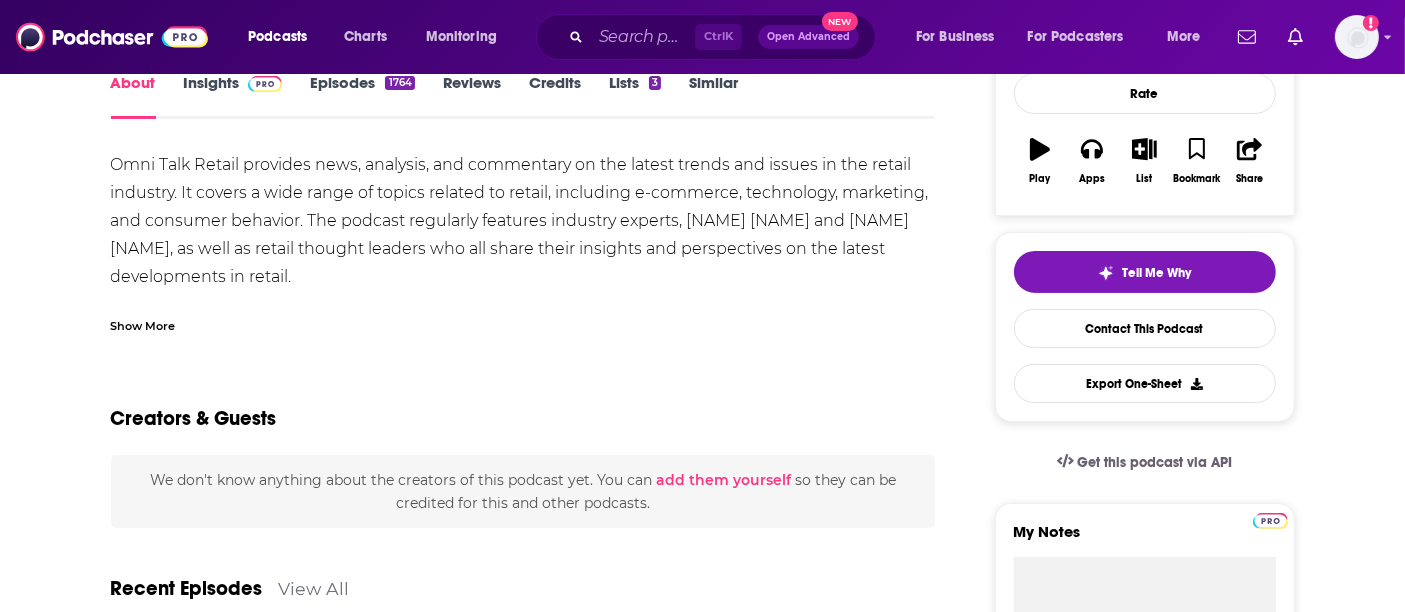 click on "We don't know anything about the creators of this podcast yet . You can   add them yourself   so they can be credited for this and other podcasts." at bounding box center [523, 491] 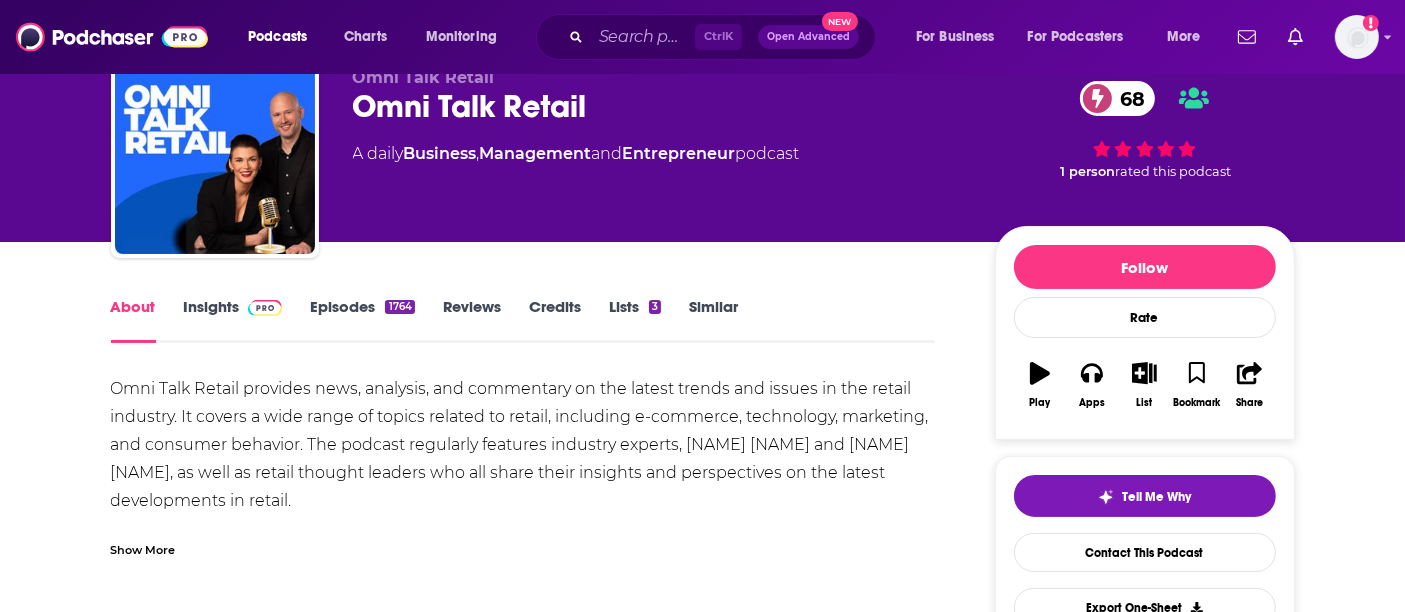 scroll, scrollTop: 0, scrollLeft: 0, axis: both 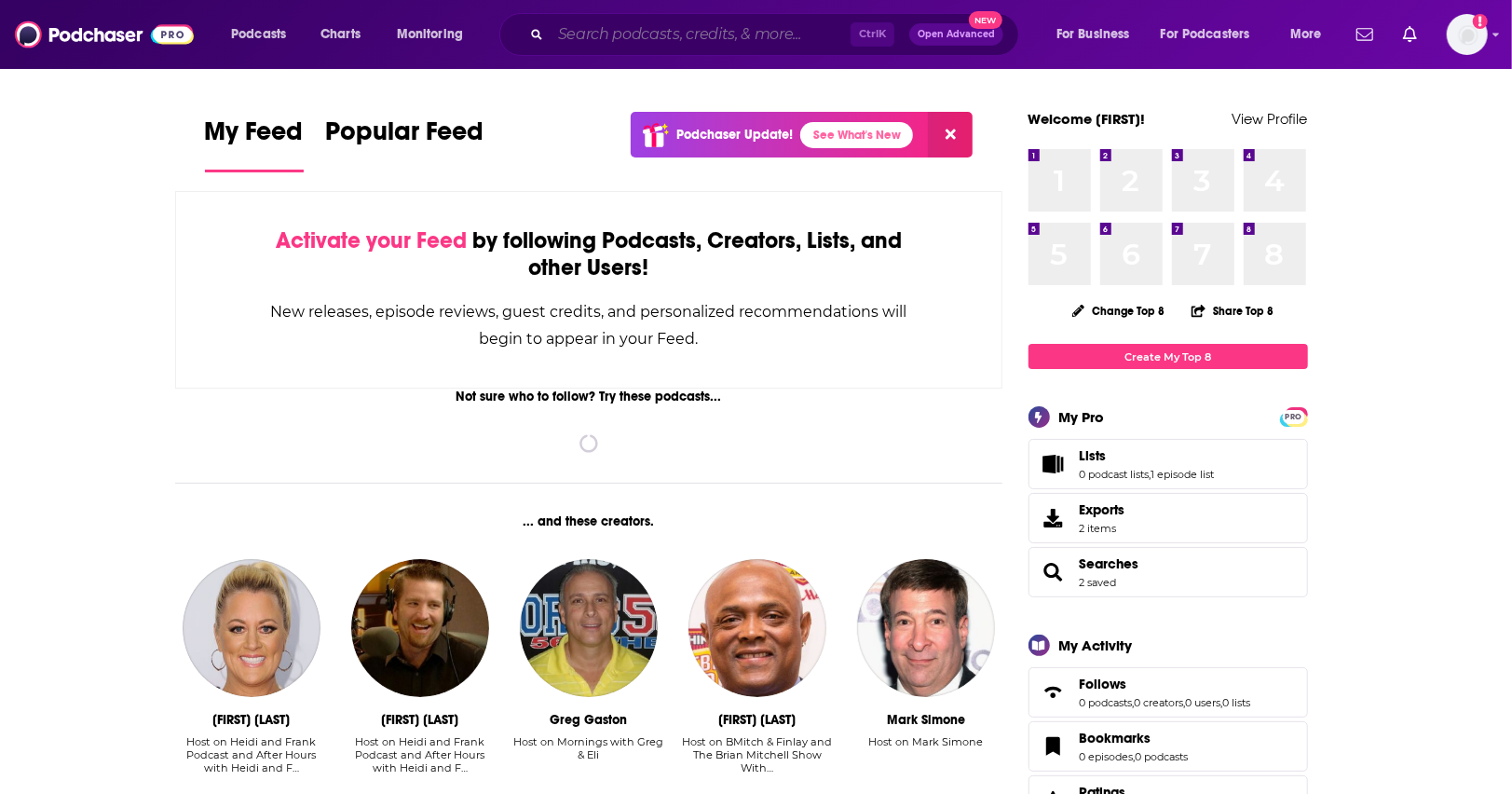 click at bounding box center (701, 34) 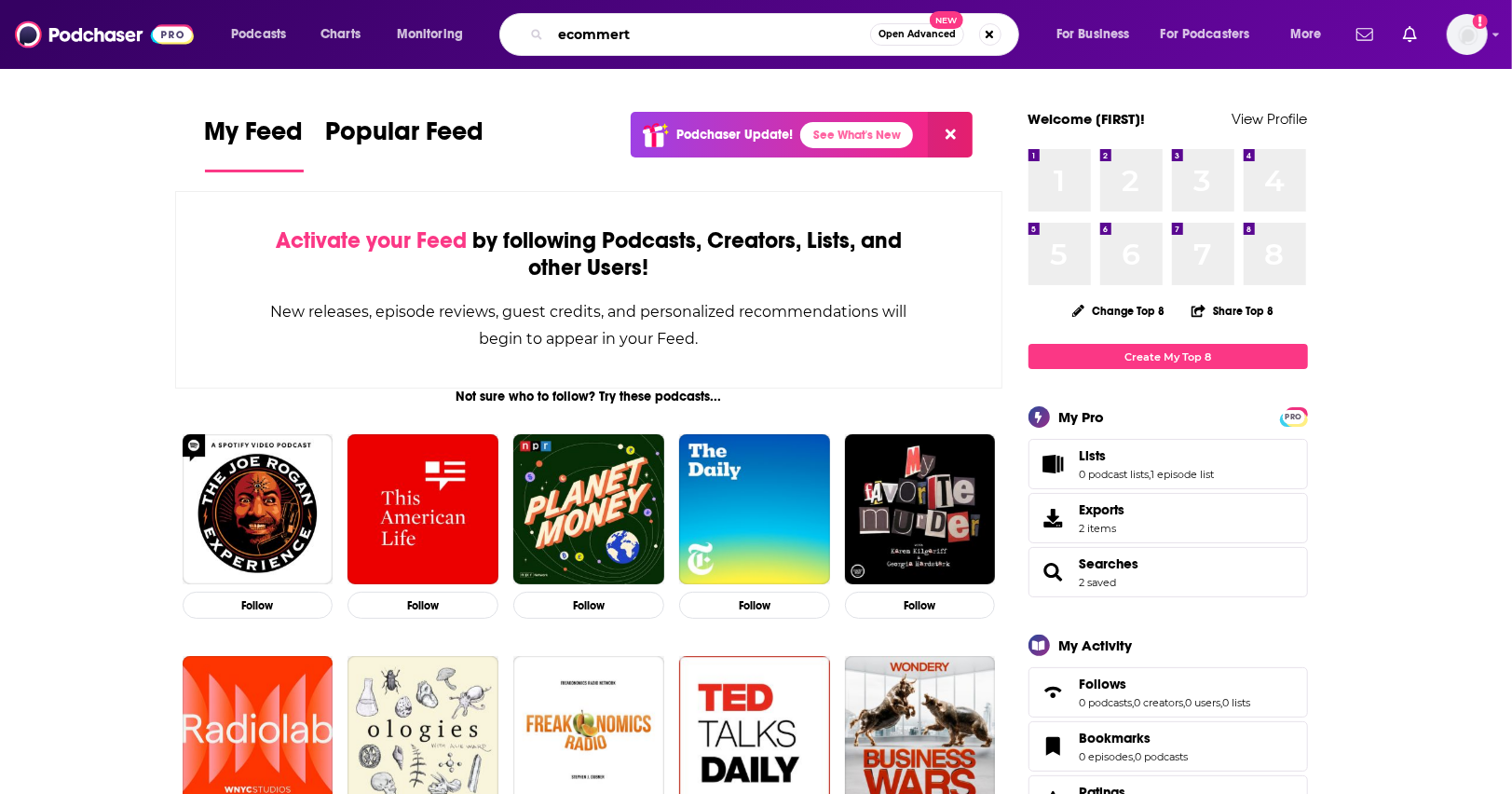 type on "ecommert" 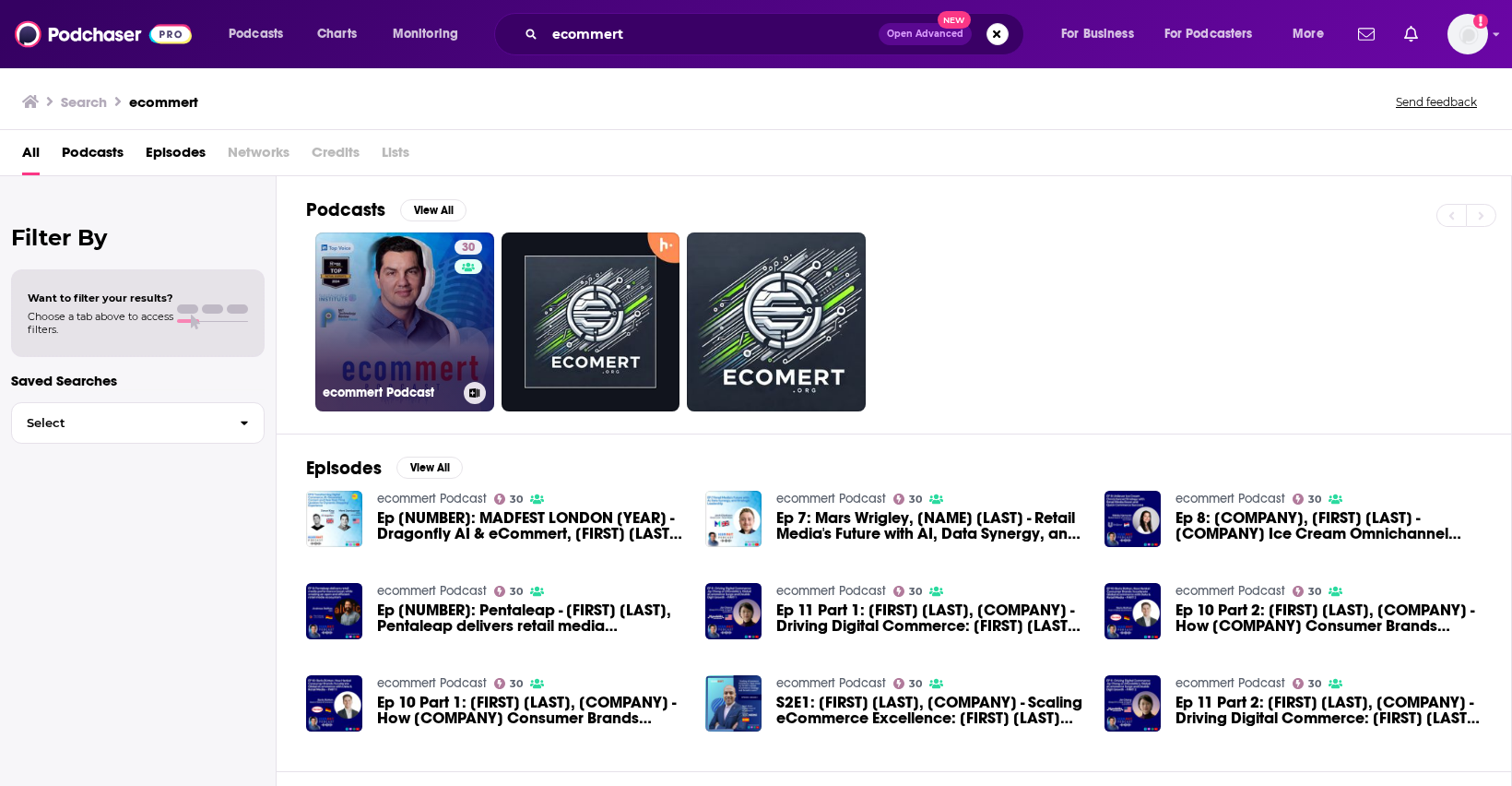 click on "30 ecommert Podcast" at bounding box center [405, 322] 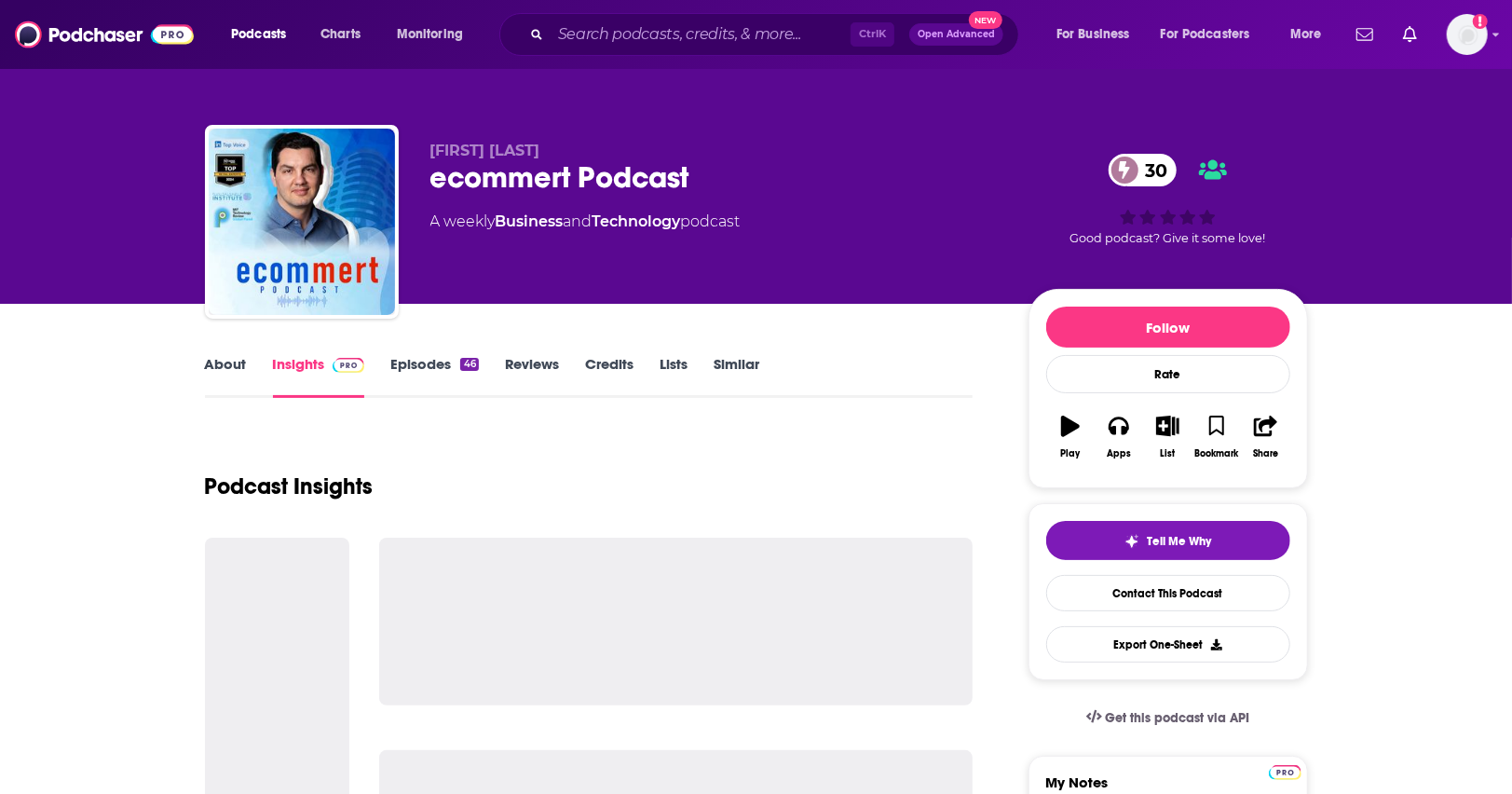 click on "Episodes 46" at bounding box center [434, 376] 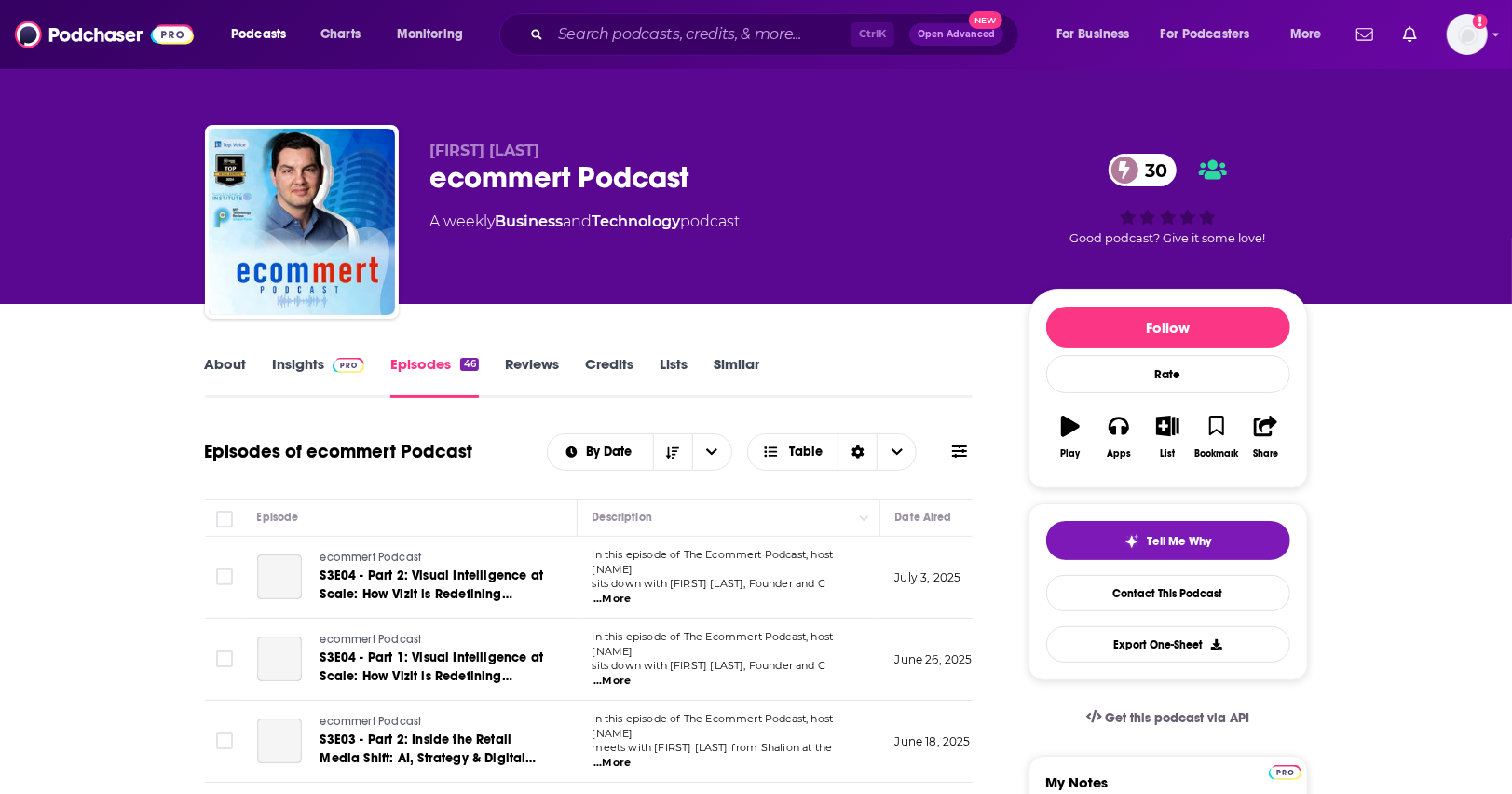 click at bounding box center (960, 451) 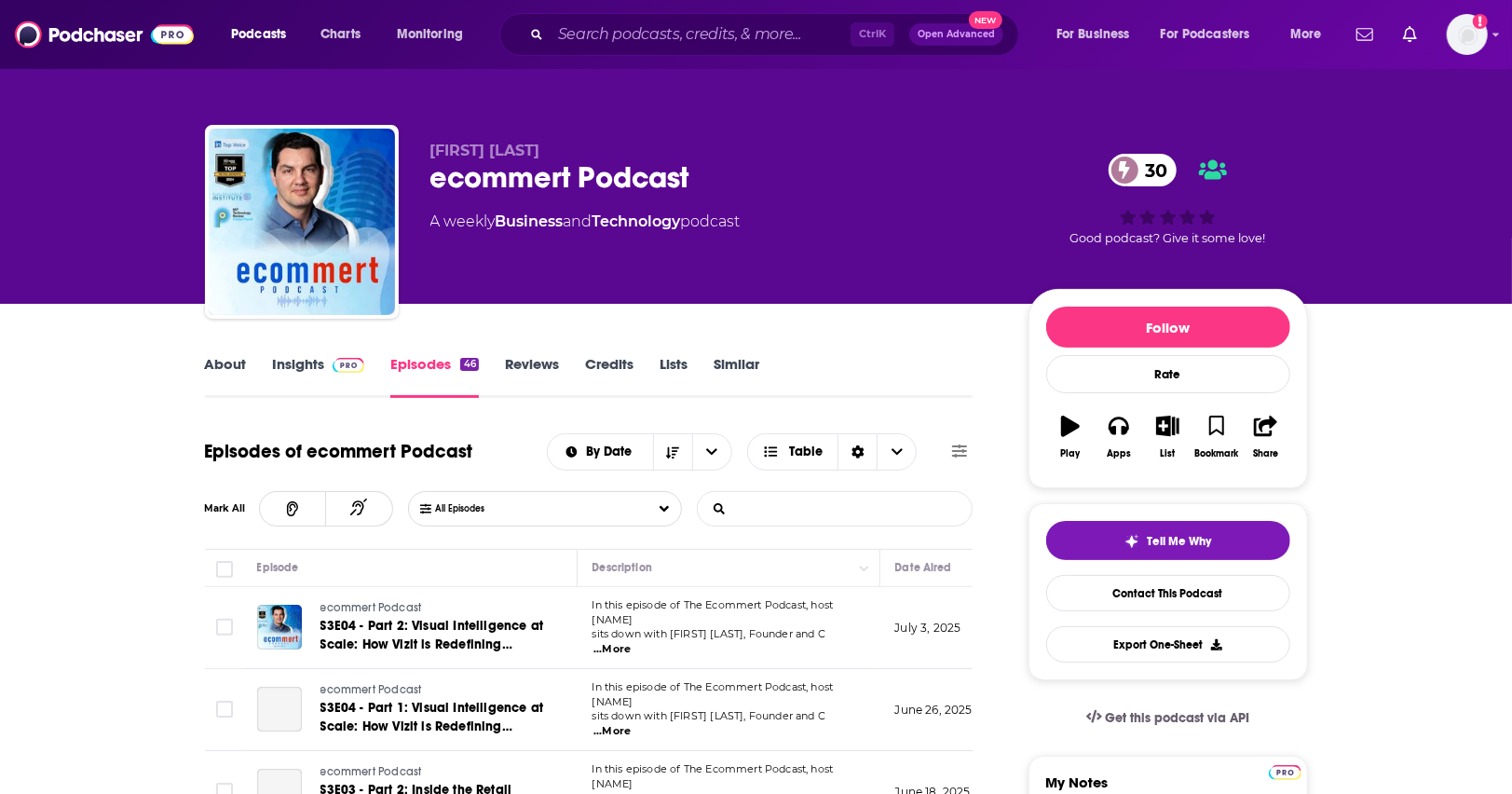 click on "List Search Input" at bounding box center (795, 509) 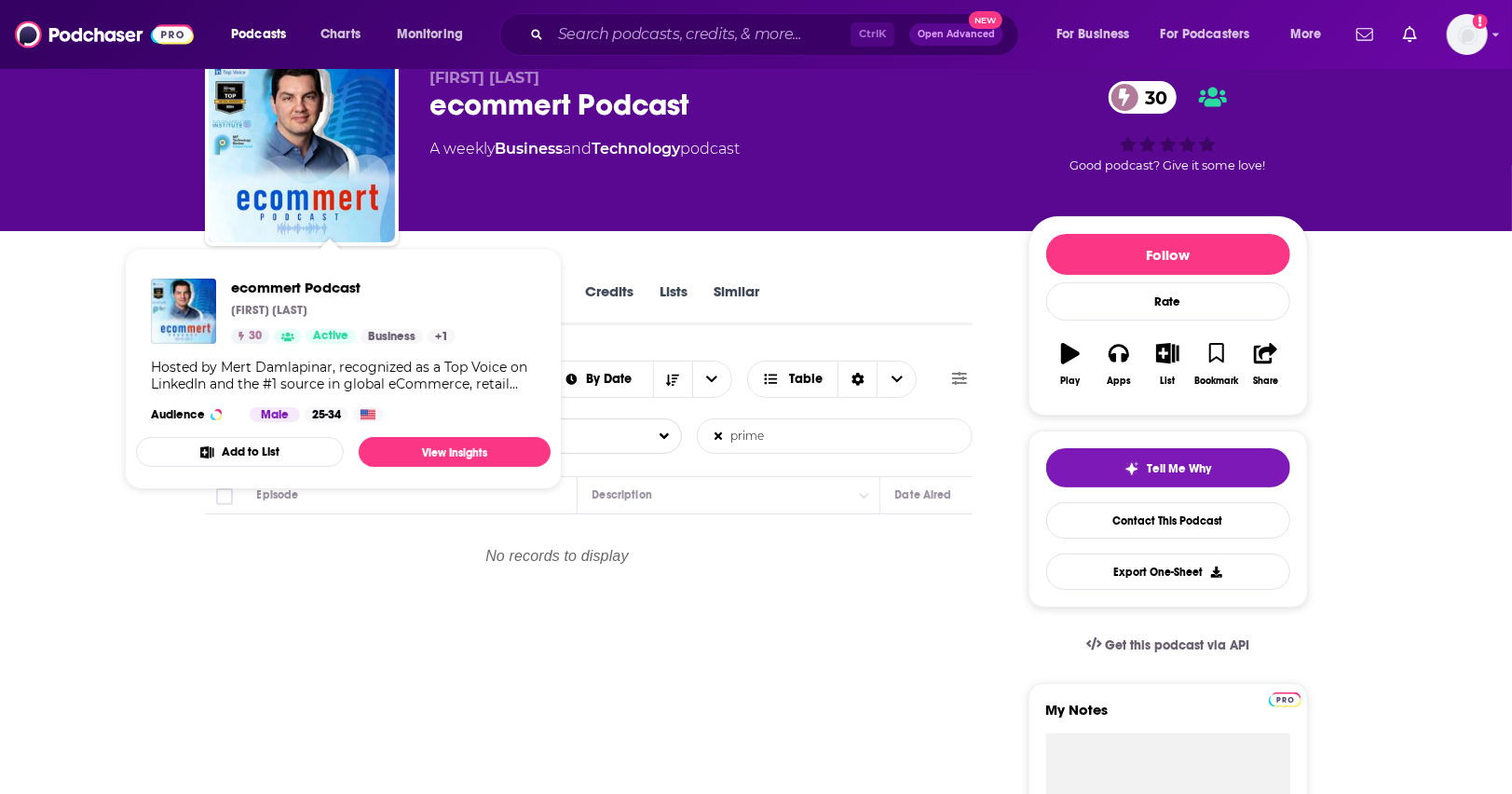 scroll, scrollTop: 75, scrollLeft: 0, axis: vertical 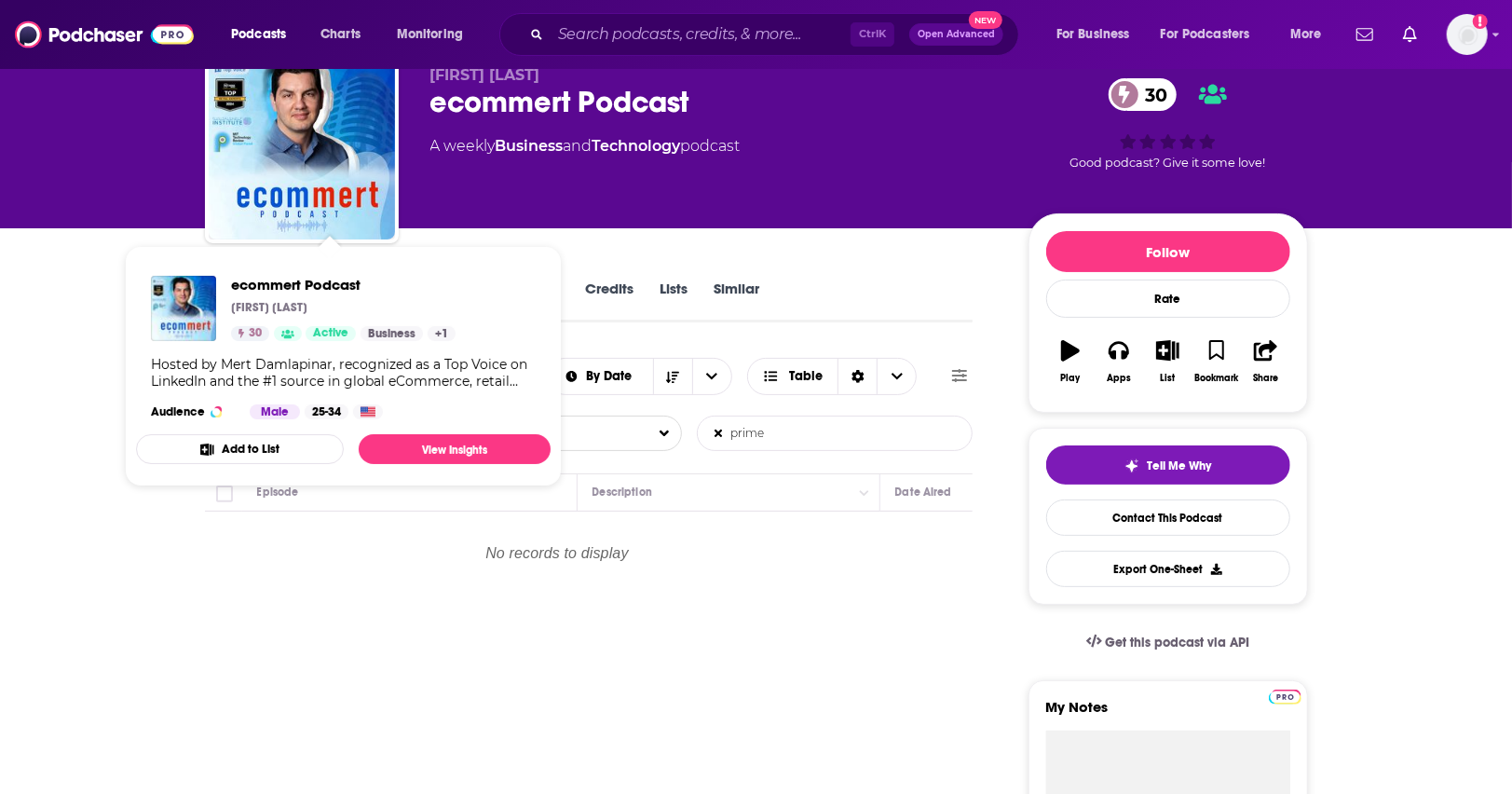 click on "prime" at bounding box center (795, 433) 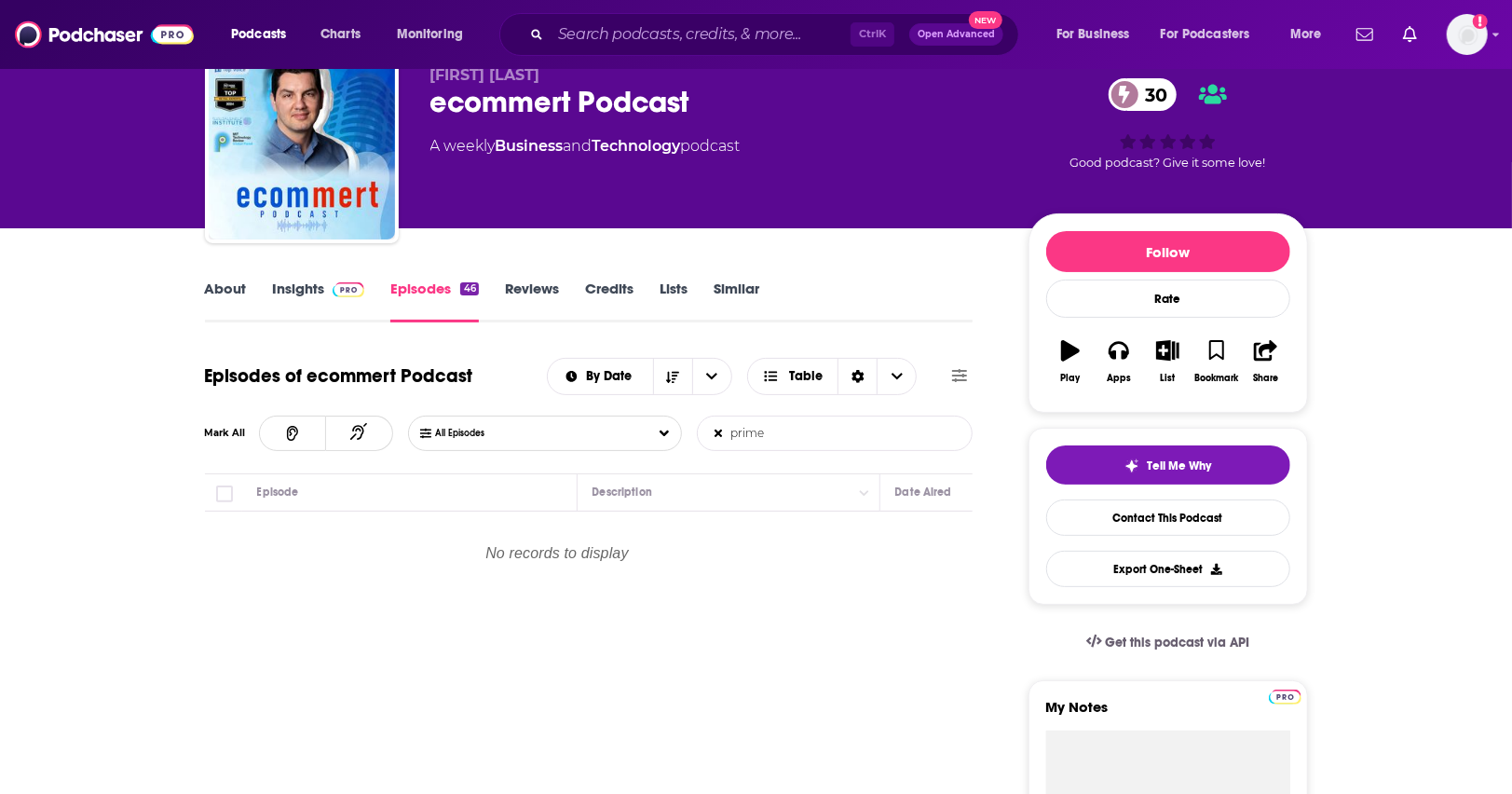 click on "prime" at bounding box center (795, 433) 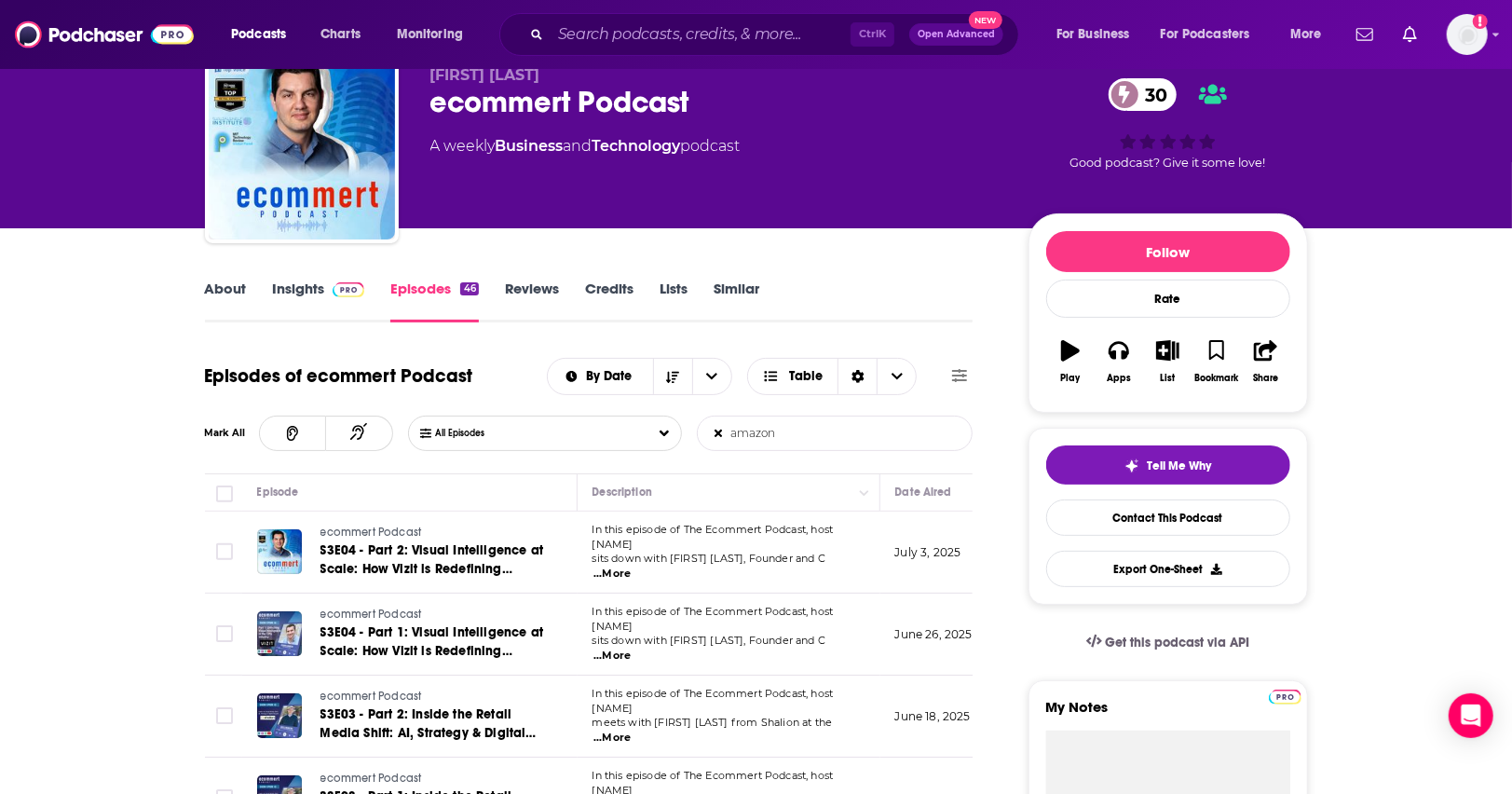 type on "amazon" 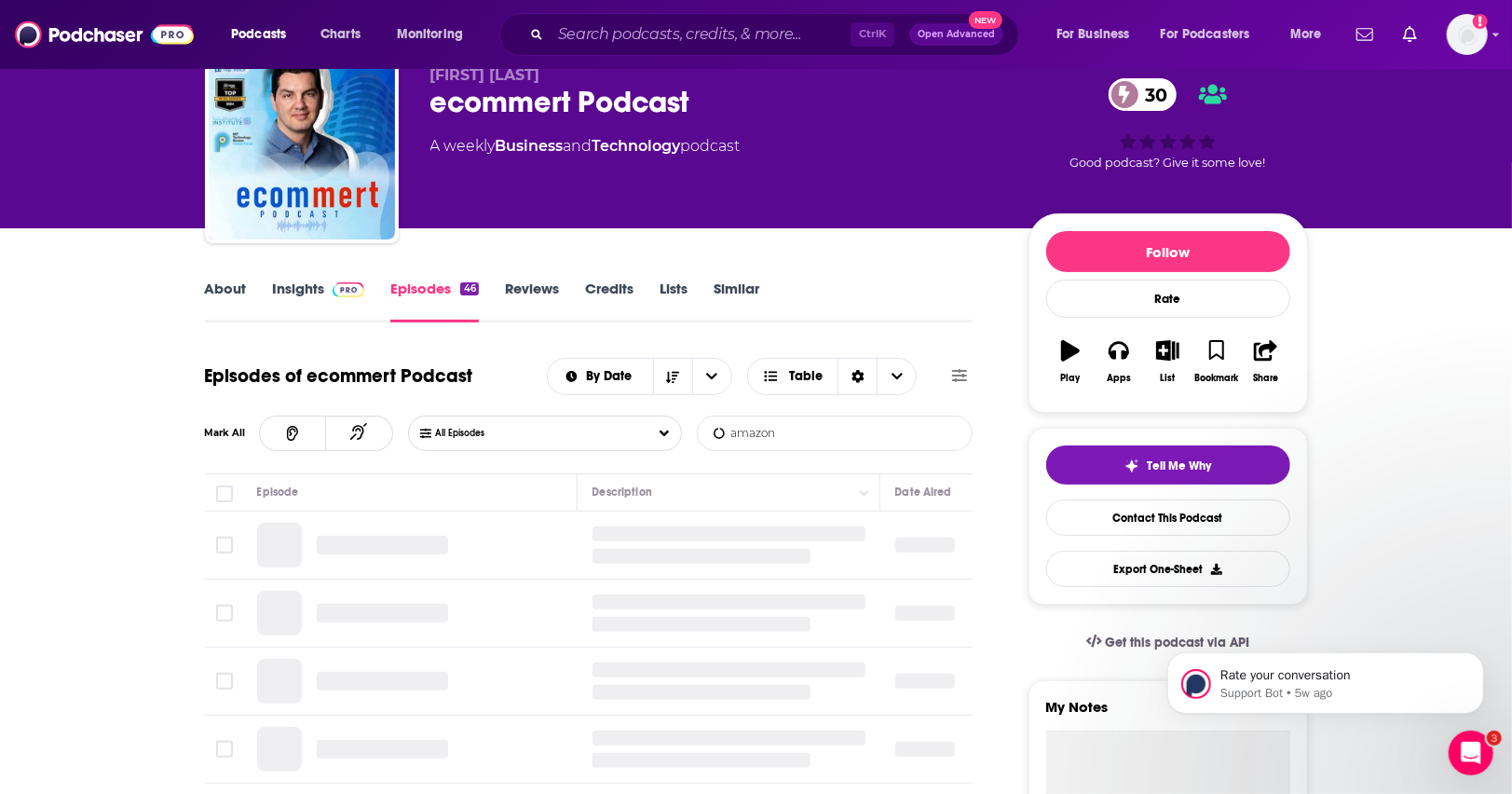 scroll, scrollTop: 0, scrollLeft: 0, axis: both 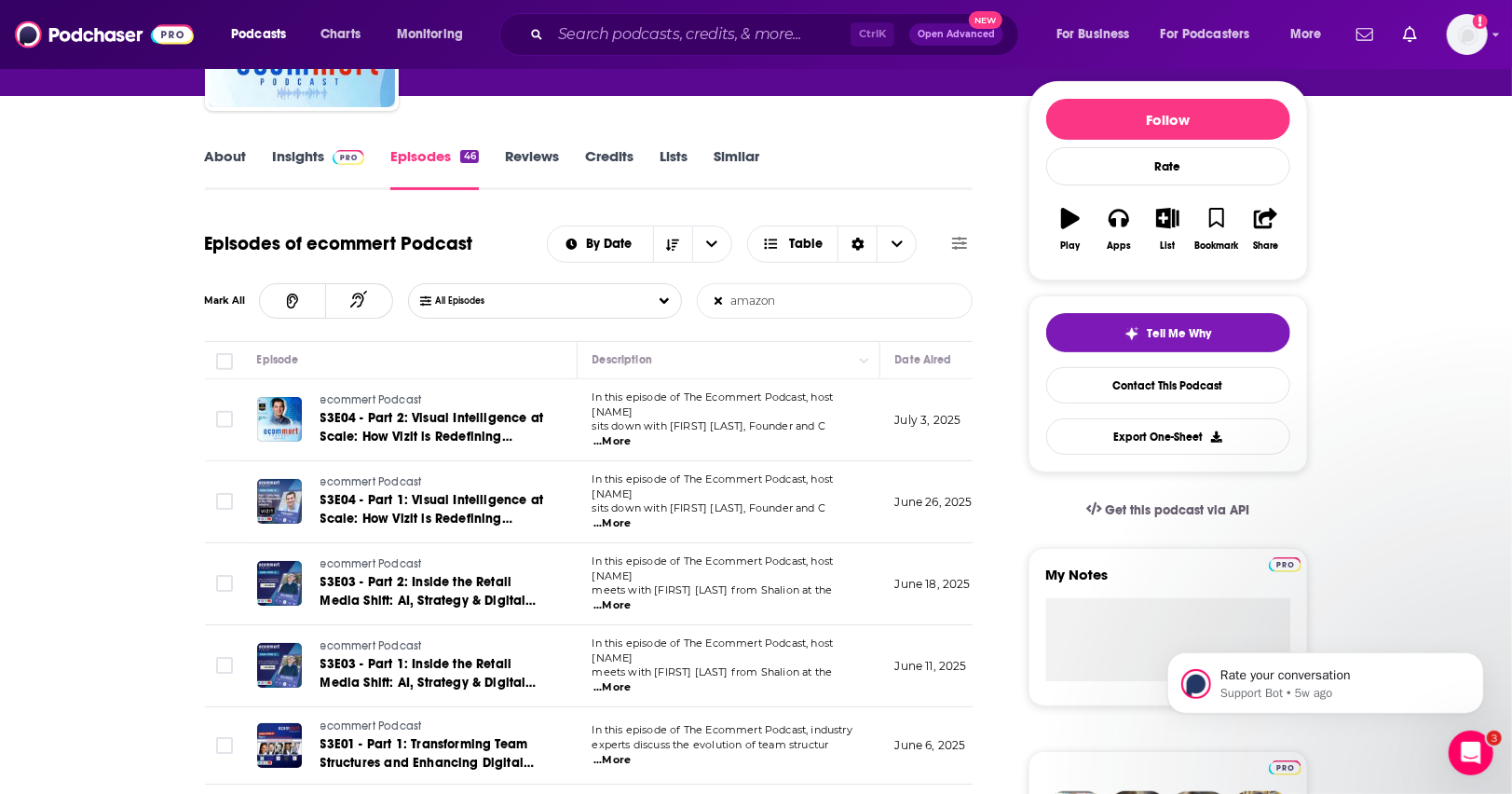 click on "...More" at bounding box center (612, 442) 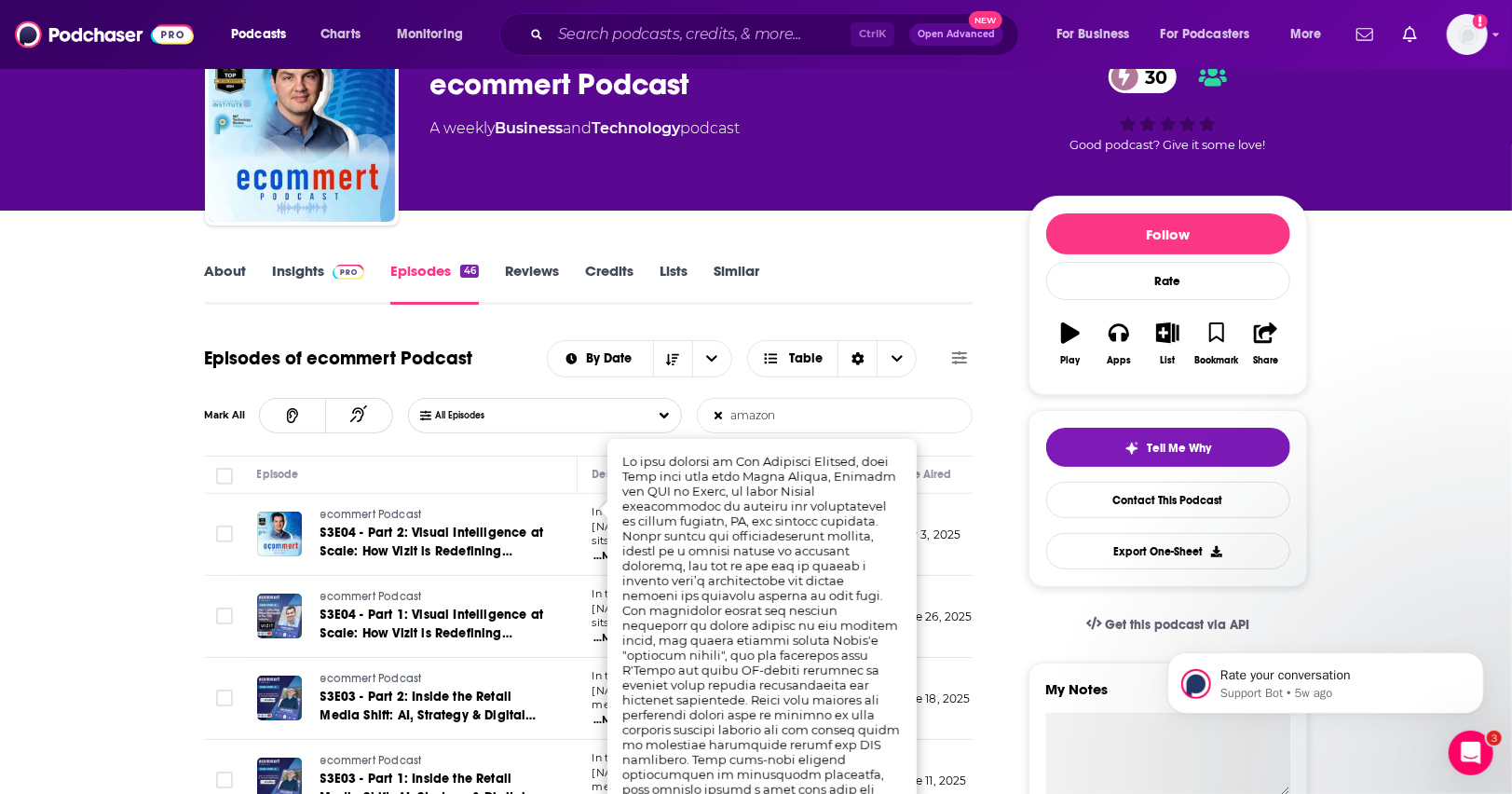 scroll, scrollTop: 0, scrollLeft: 0, axis: both 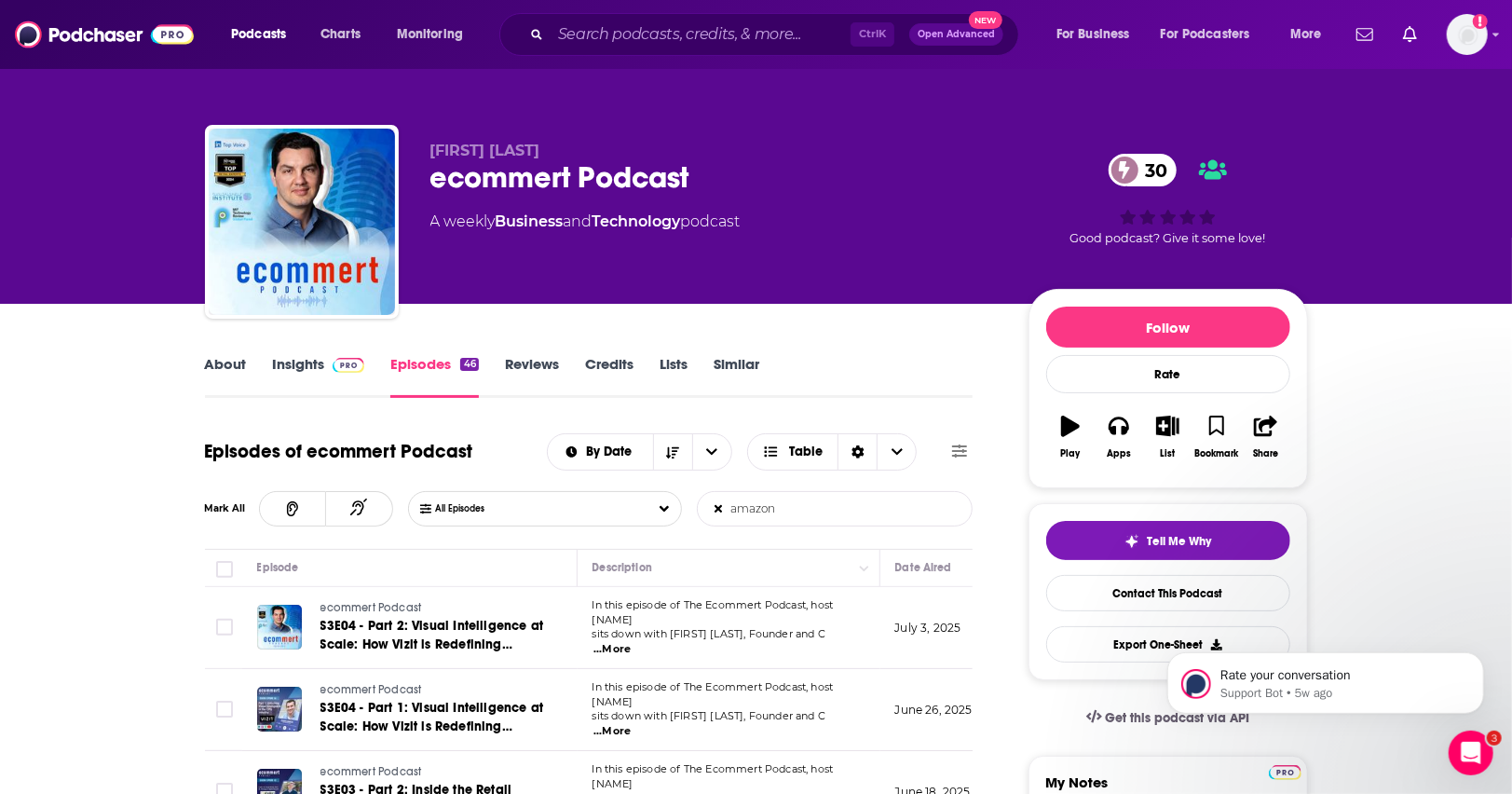 click on "About Insights Episodes 46 Reviews Credits Lists Similar Episodes of ecommert Podcast By Date Table Mark All All Episodes amazon List Search Input Search Episodes... Episode Description Date Aired Reach Episode Guests Length ecommert Podcast S3E04 - Part 2: Visual Intelligence at Scale: How Vizit is Redefining Content Performance in Digital Commerce In this episode of The Ecommert Podcast, host [FIRST] [LAST] sits down with [FIRST] [LAST], Founder and C  ...More July 3, 2025 Under 1k -- 31:23 s ecommert Podcast S3E04 - Part 1: Visual Intelligence at Scale: How Vizit is Redefining Content Performance in Digital Commerce In this episode of The Ecommert Podcast, host [FIRST] [LAST] sits down with [FIRST] [LAST], Founder and C  ...More June 26, 2025 Under 1k -- 29:53 s ecommert Podcast S3E03 - Part 2: Inside the Retail Media Shift: AI, Strategy & Digital Growth with [FIRST] [LAST]  In this episode of The Ecommert Podcast, host [FIRST] [LAST] meets with [FIRST] [LAST] from Shalion at the  ...More June 18, 2025 Under 1.1k -- 28:04 s ecommert Podcast" at bounding box center [756, 1551] 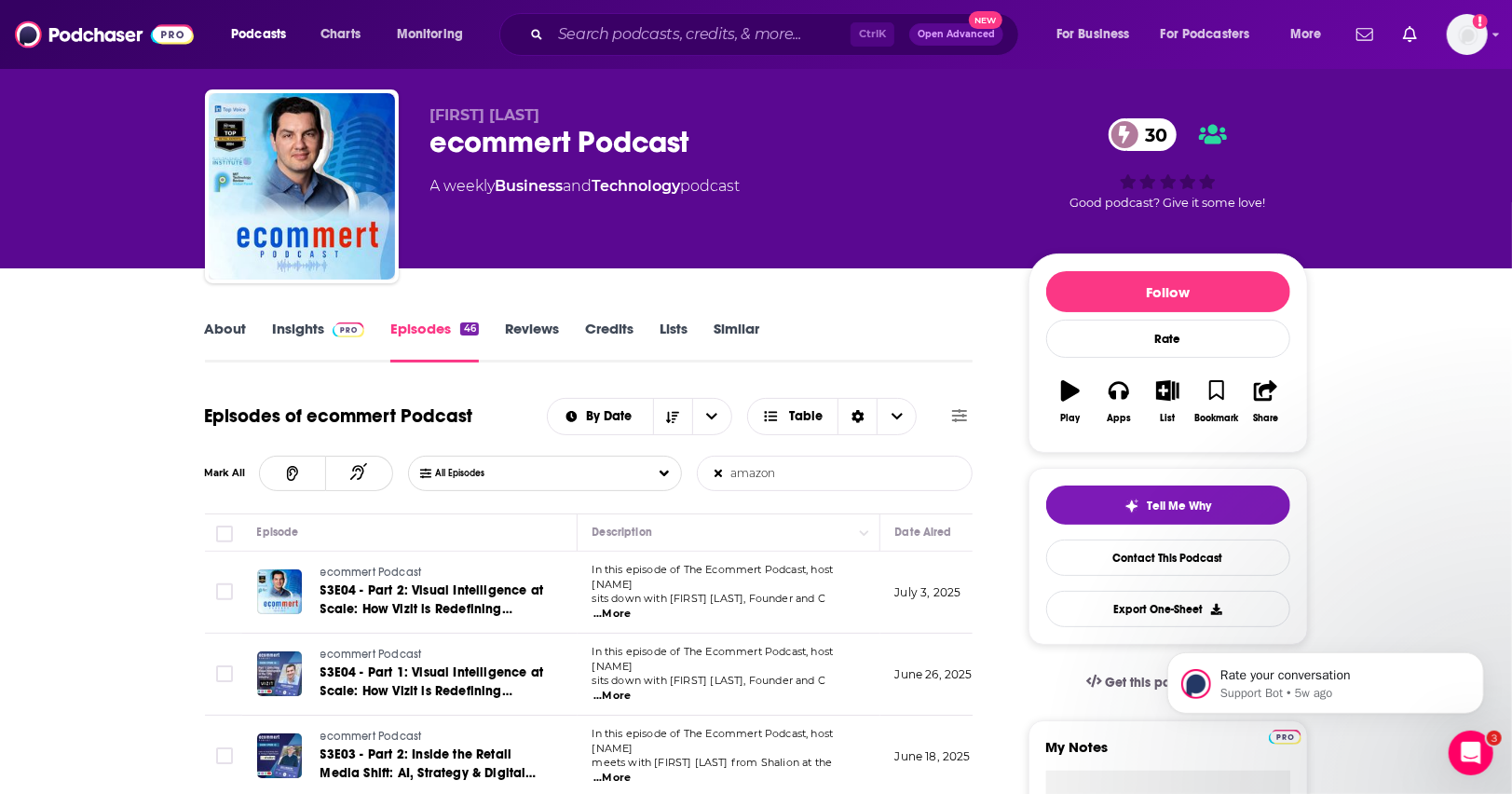 scroll, scrollTop: 37, scrollLeft: 0, axis: vertical 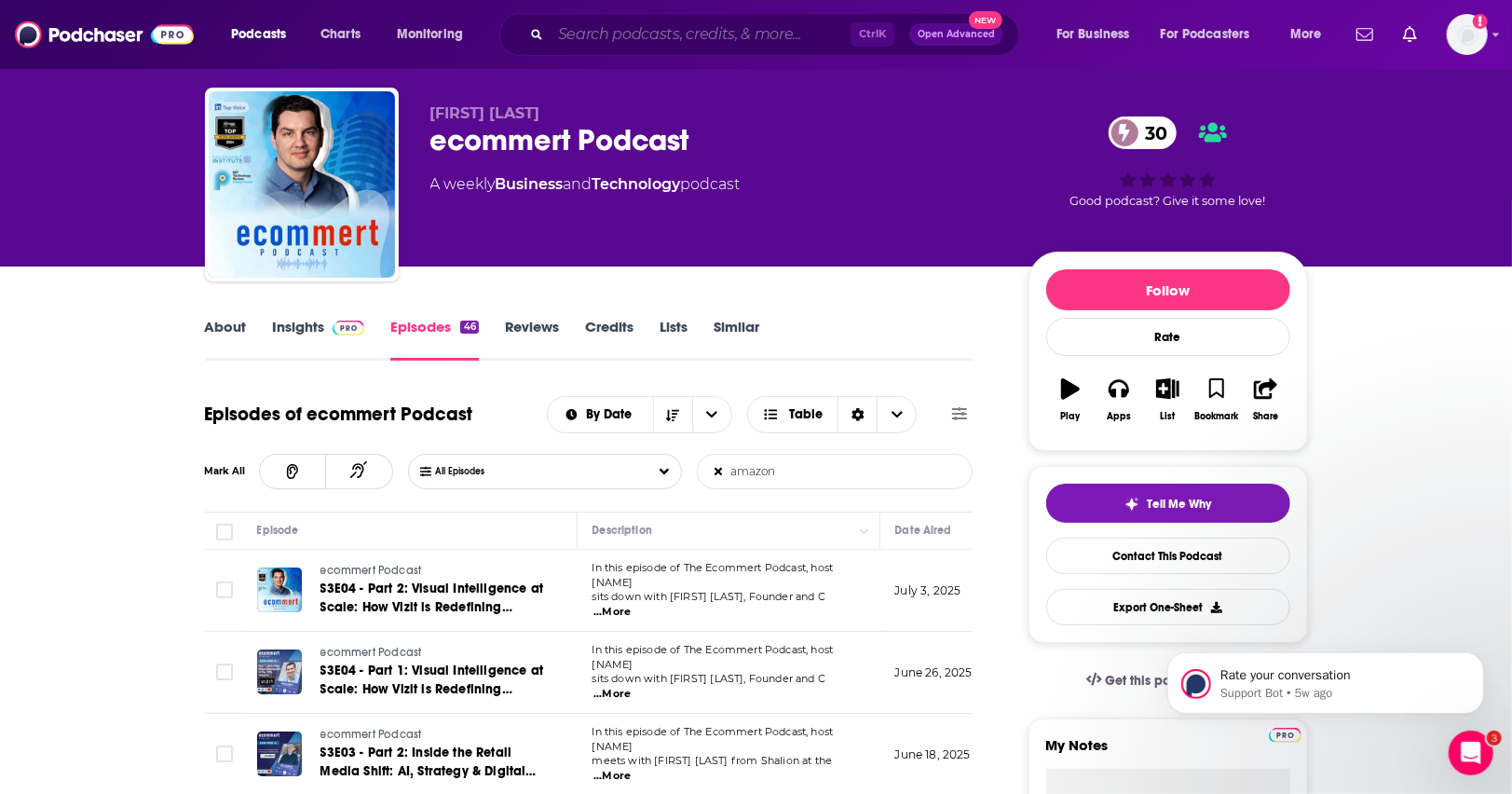 click at bounding box center (701, 34) 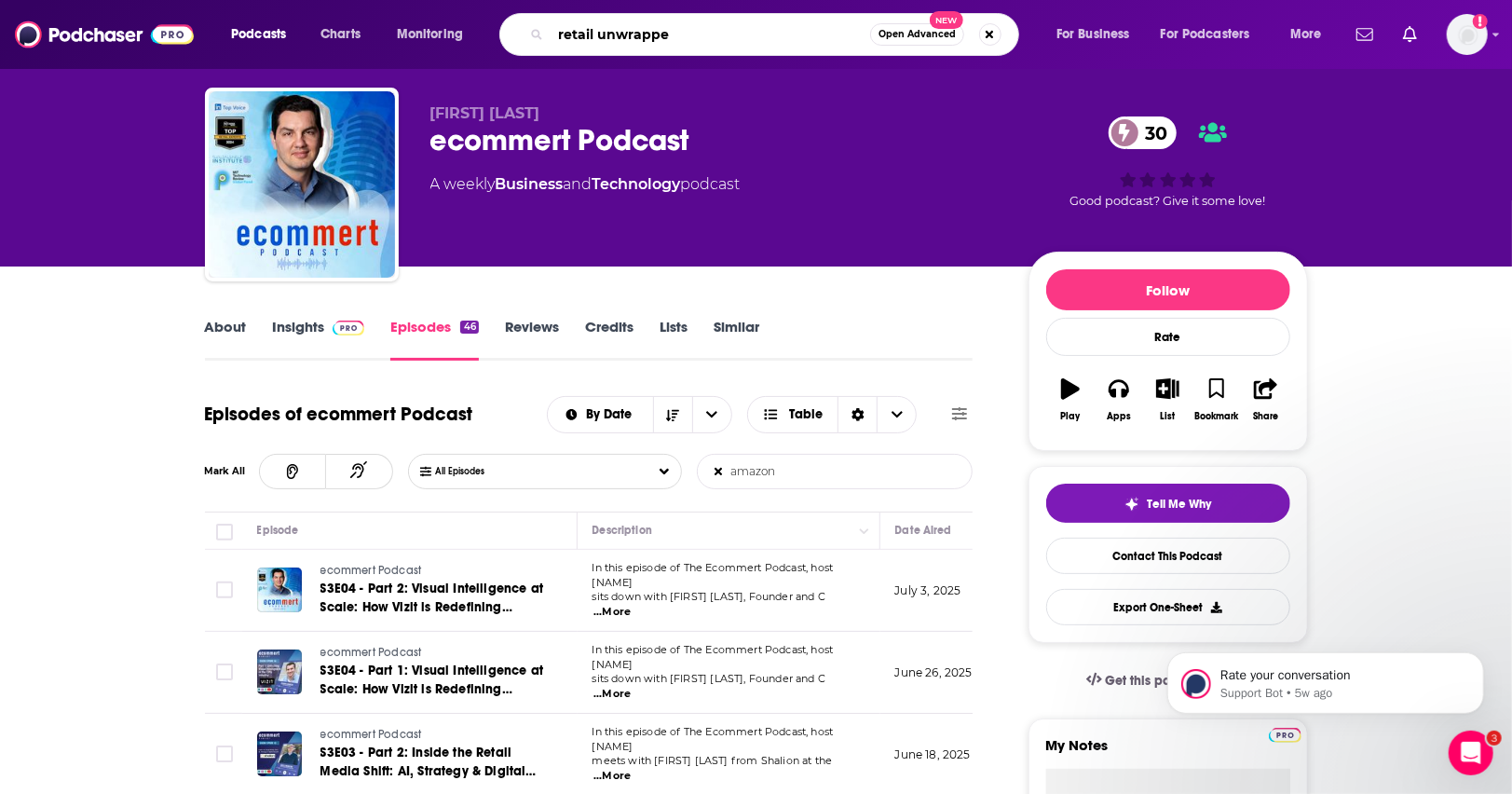 type on "retail unwrapped" 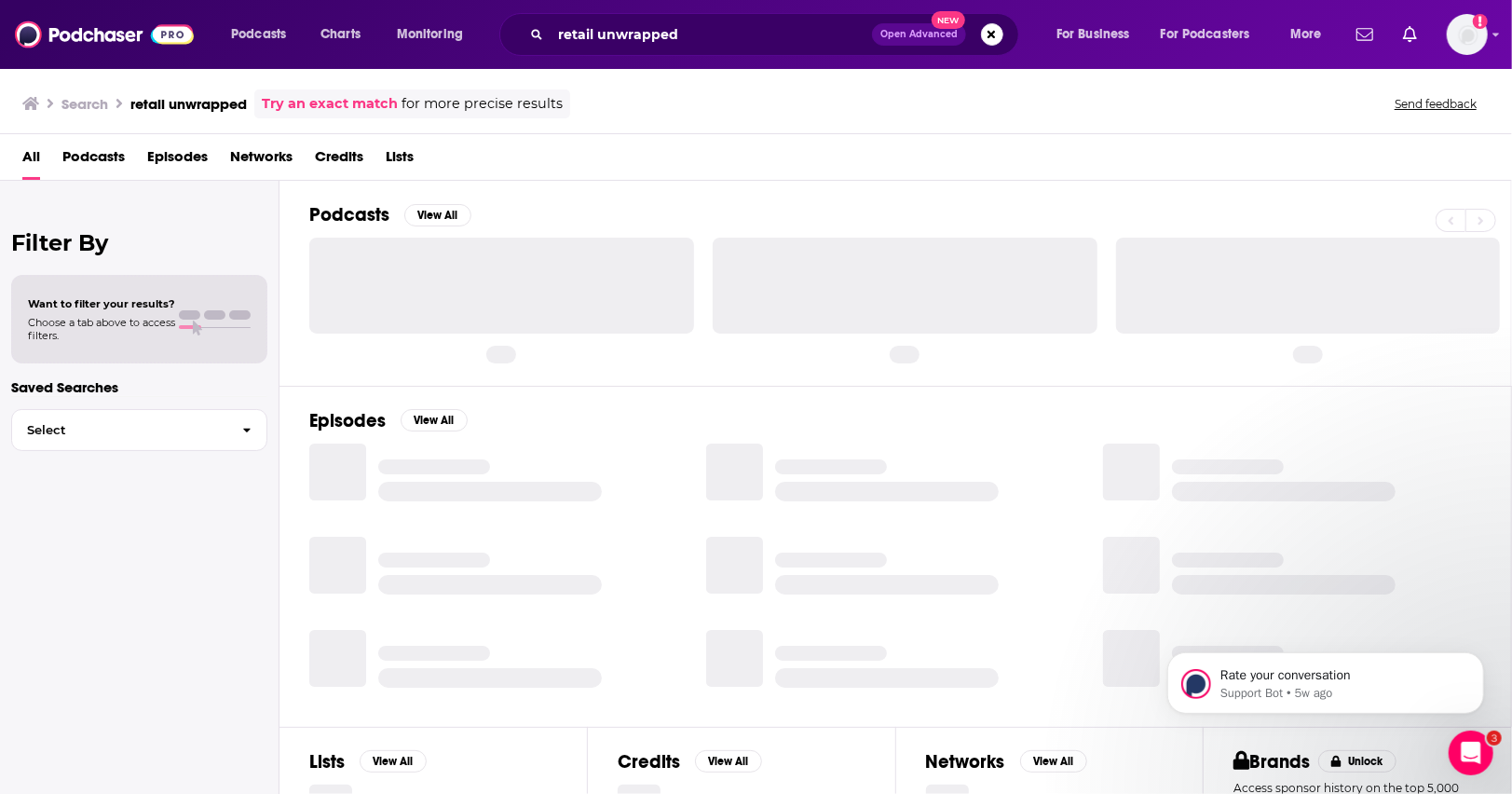 scroll, scrollTop: 0, scrollLeft: 0, axis: both 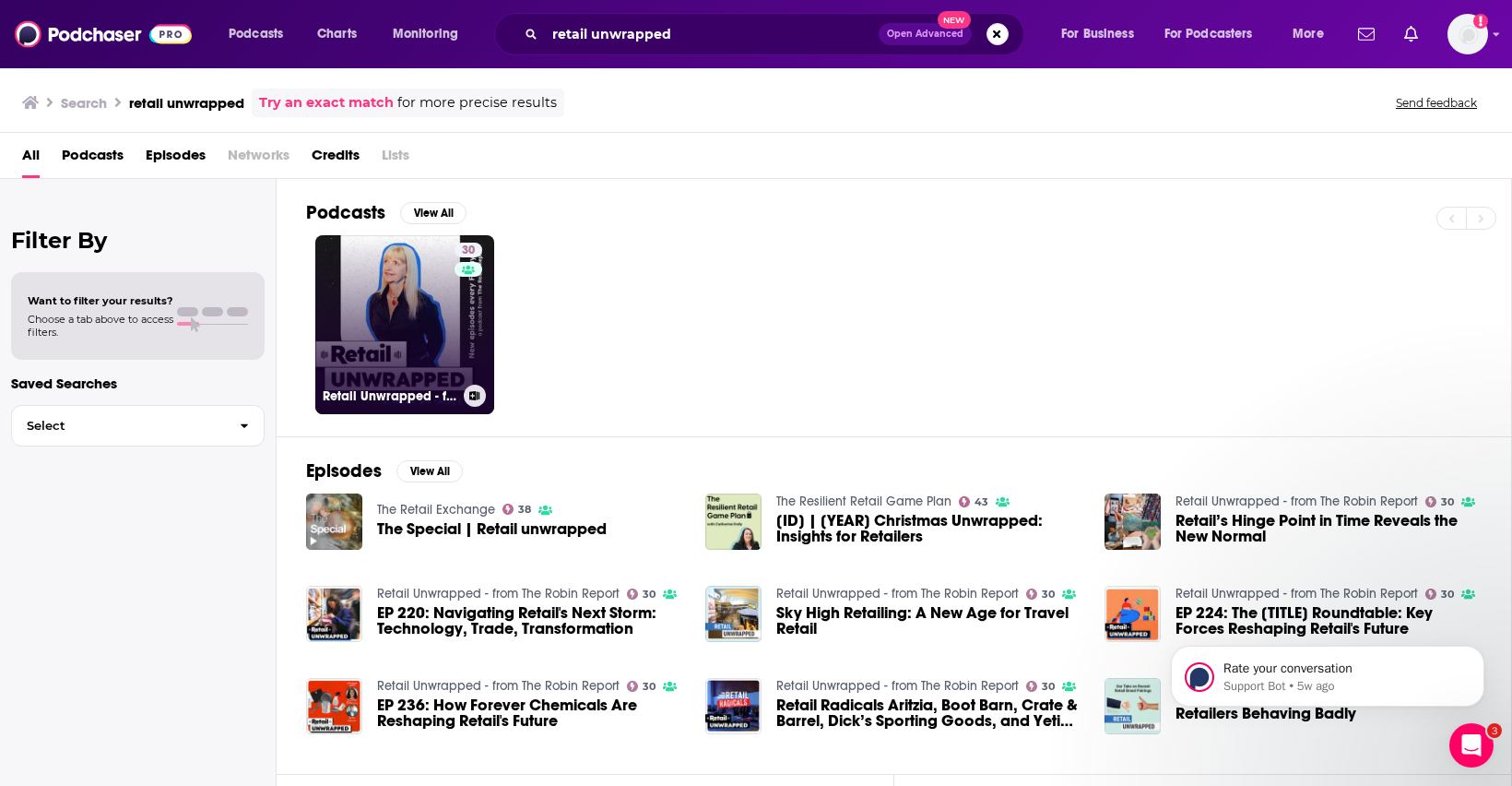 click on "30 Retail Unwrapped - from The Robin Report" at bounding box center (405, 325) 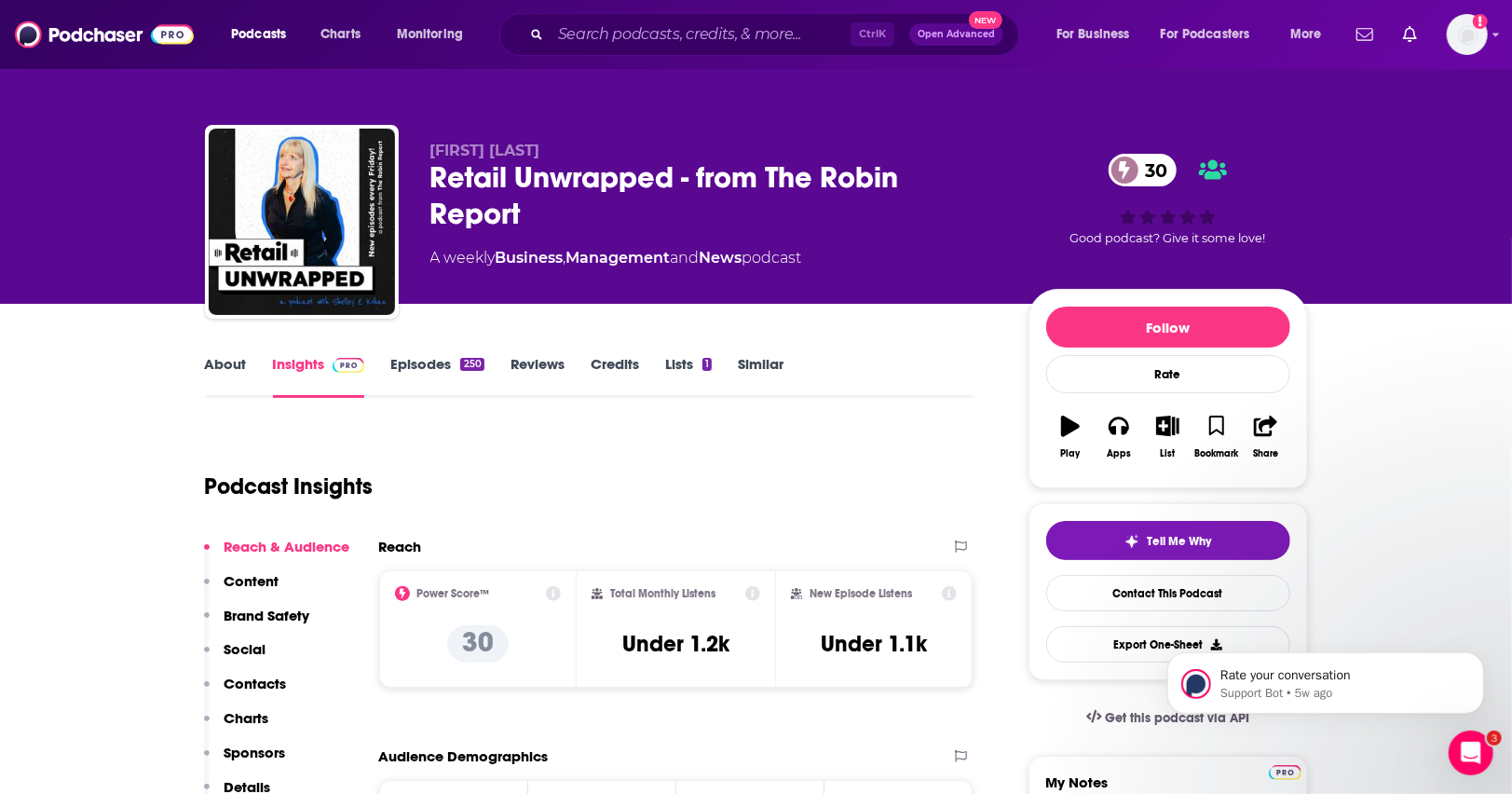 scroll, scrollTop: 35, scrollLeft: 0, axis: vertical 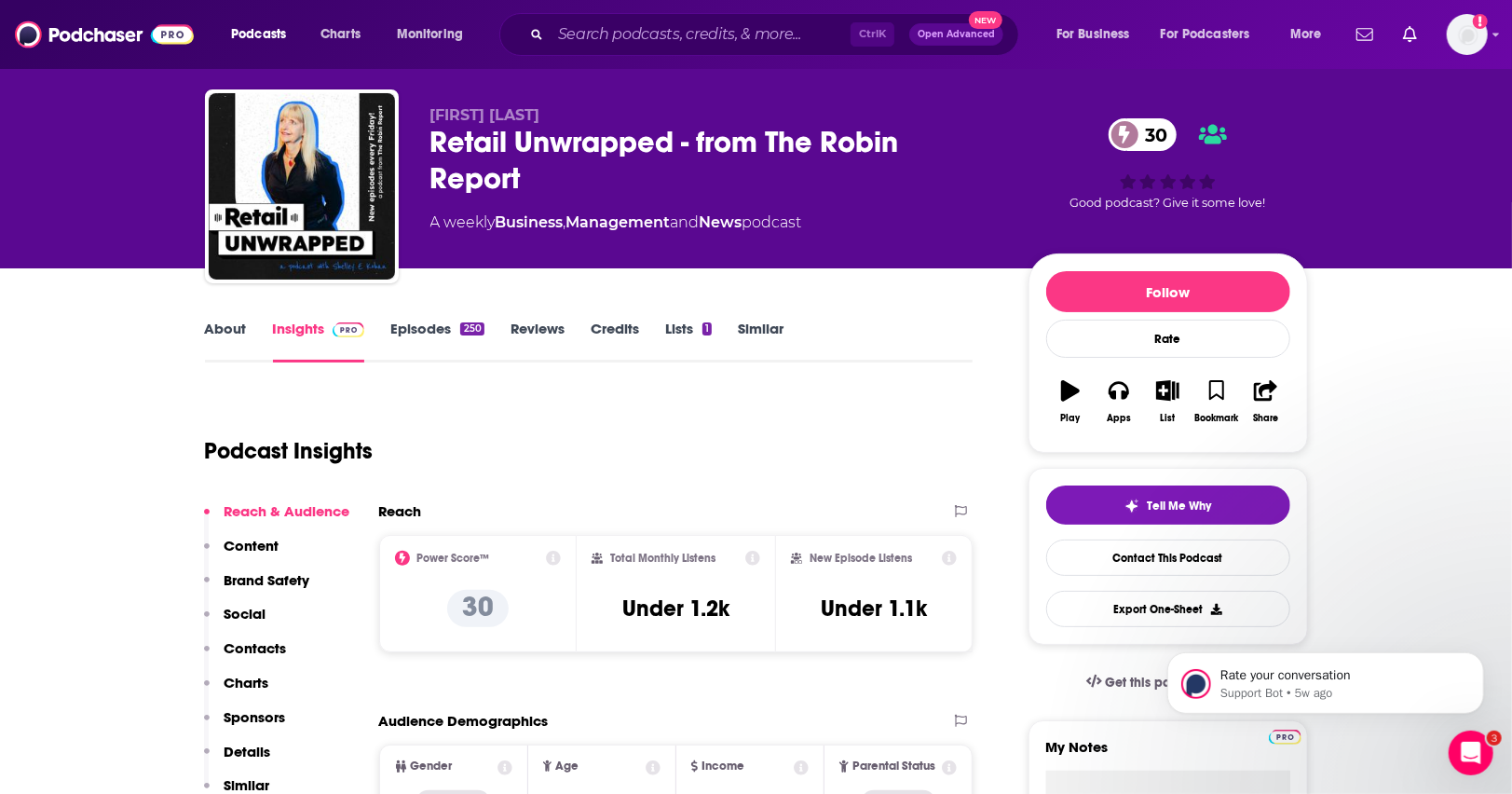 click on "Episodes 250" at bounding box center (437, 341) 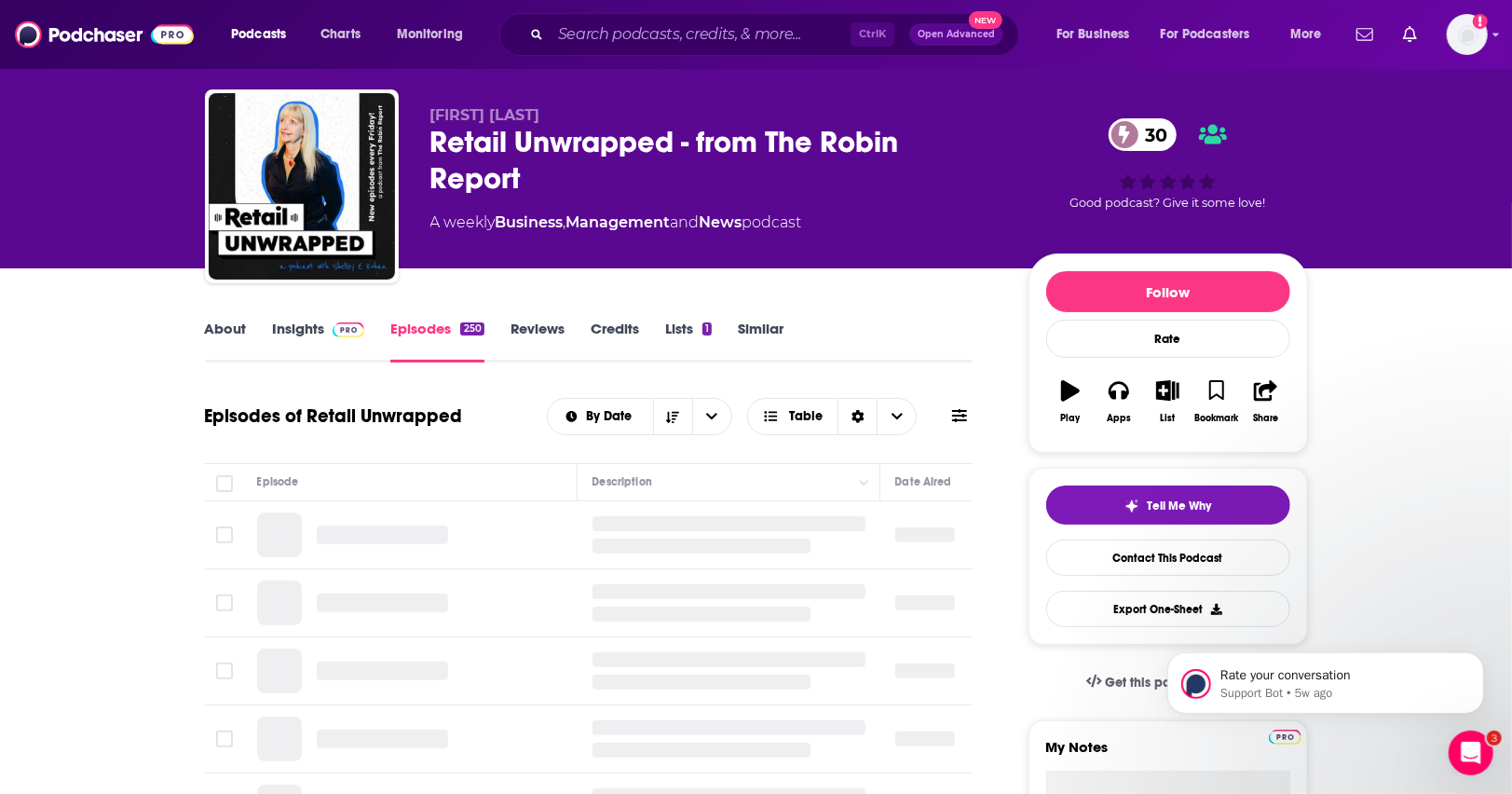 scroll, scrollTop: 0, scrollLeft: 0, axis: both 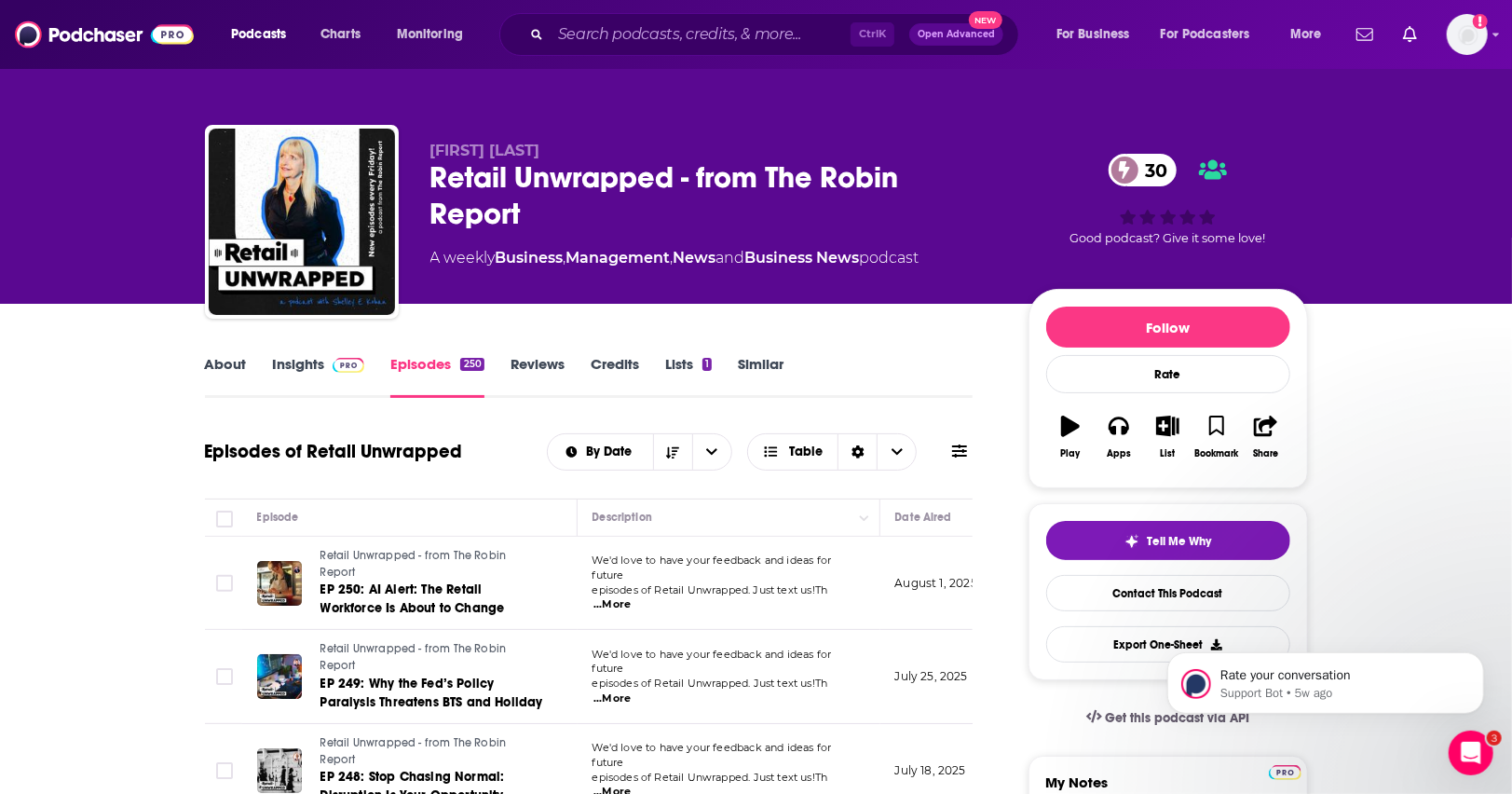 click 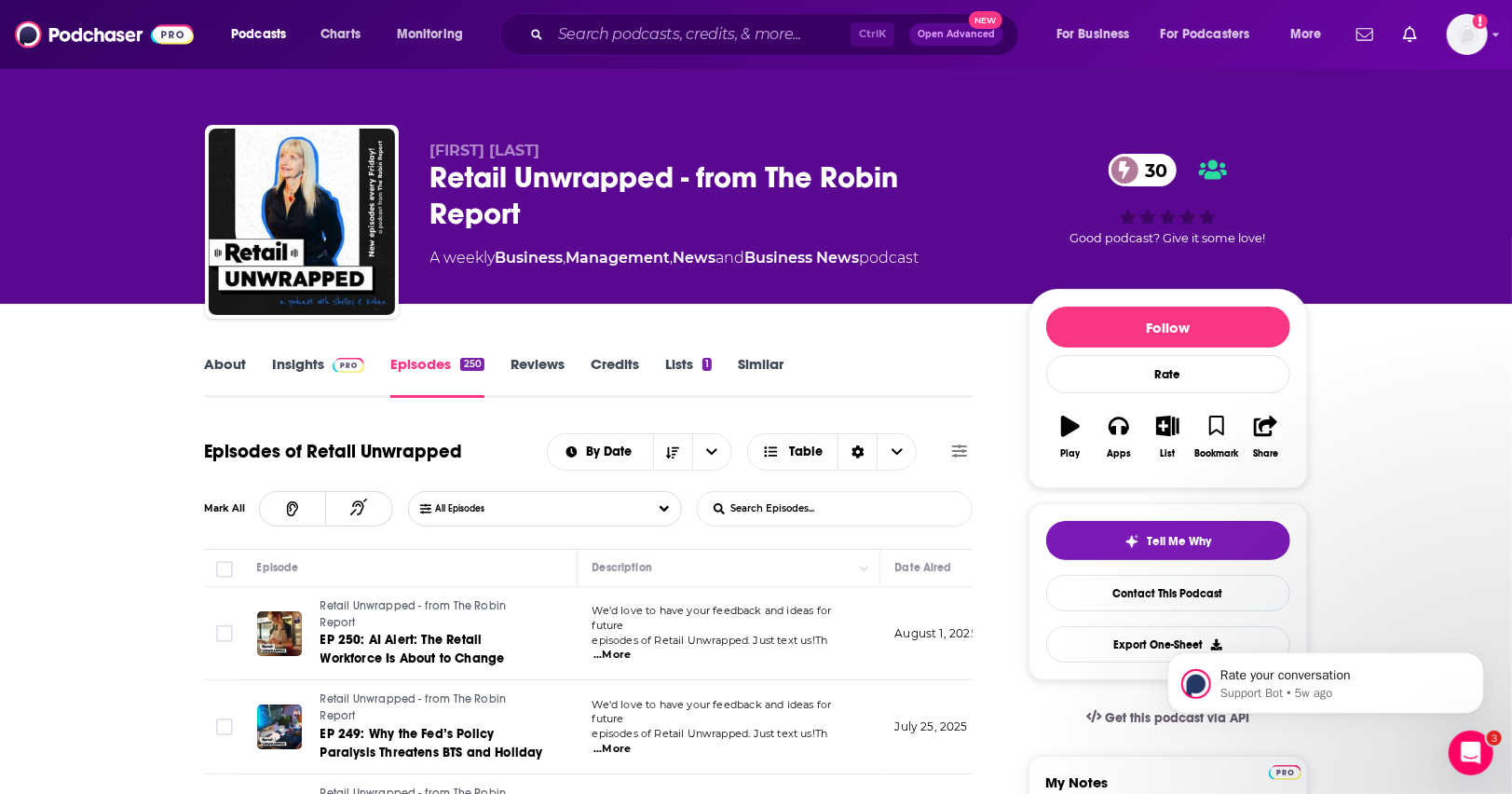 click on "List Search Input" at bounding box center (795, 509) 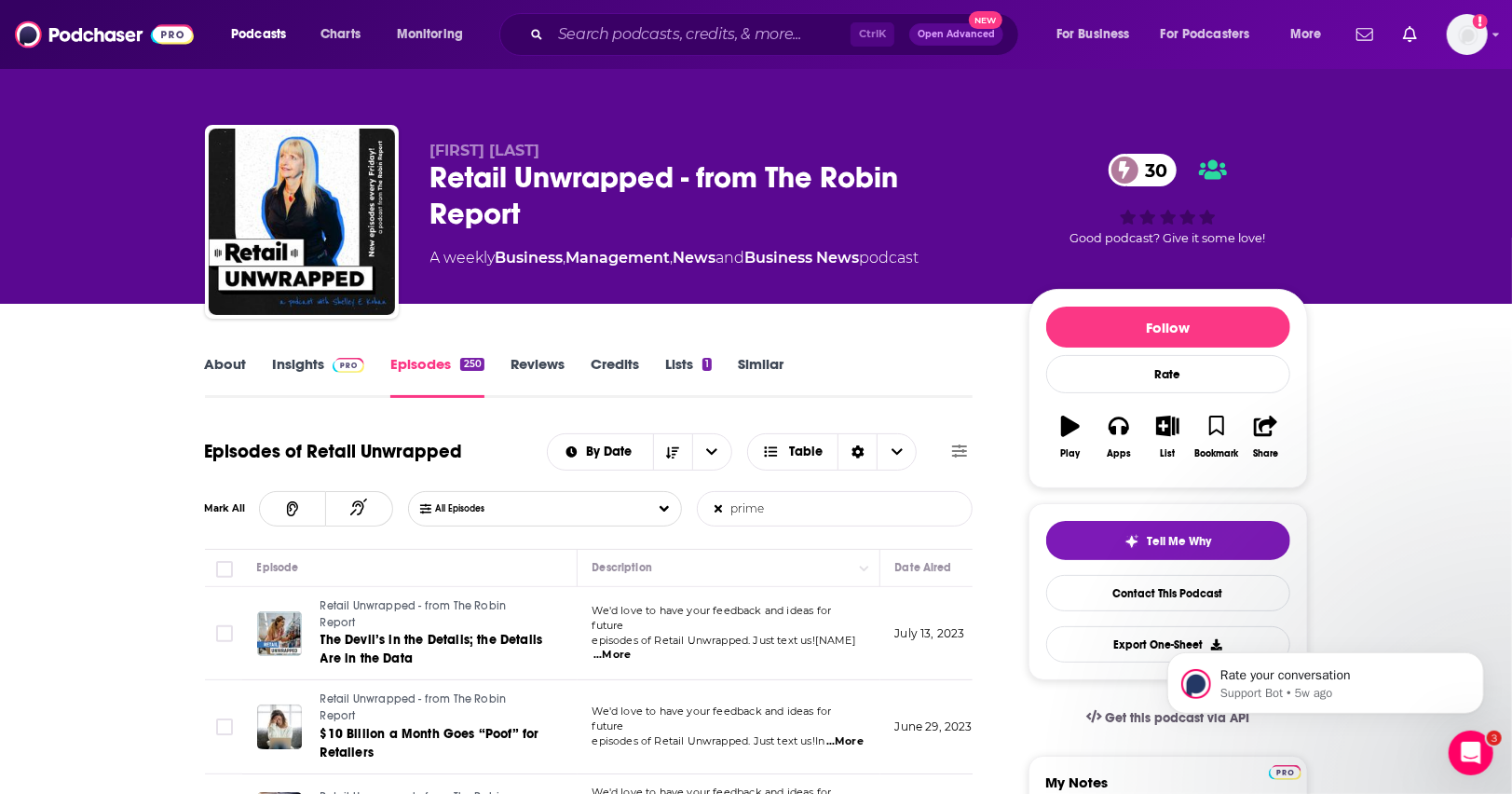 type on "prime" 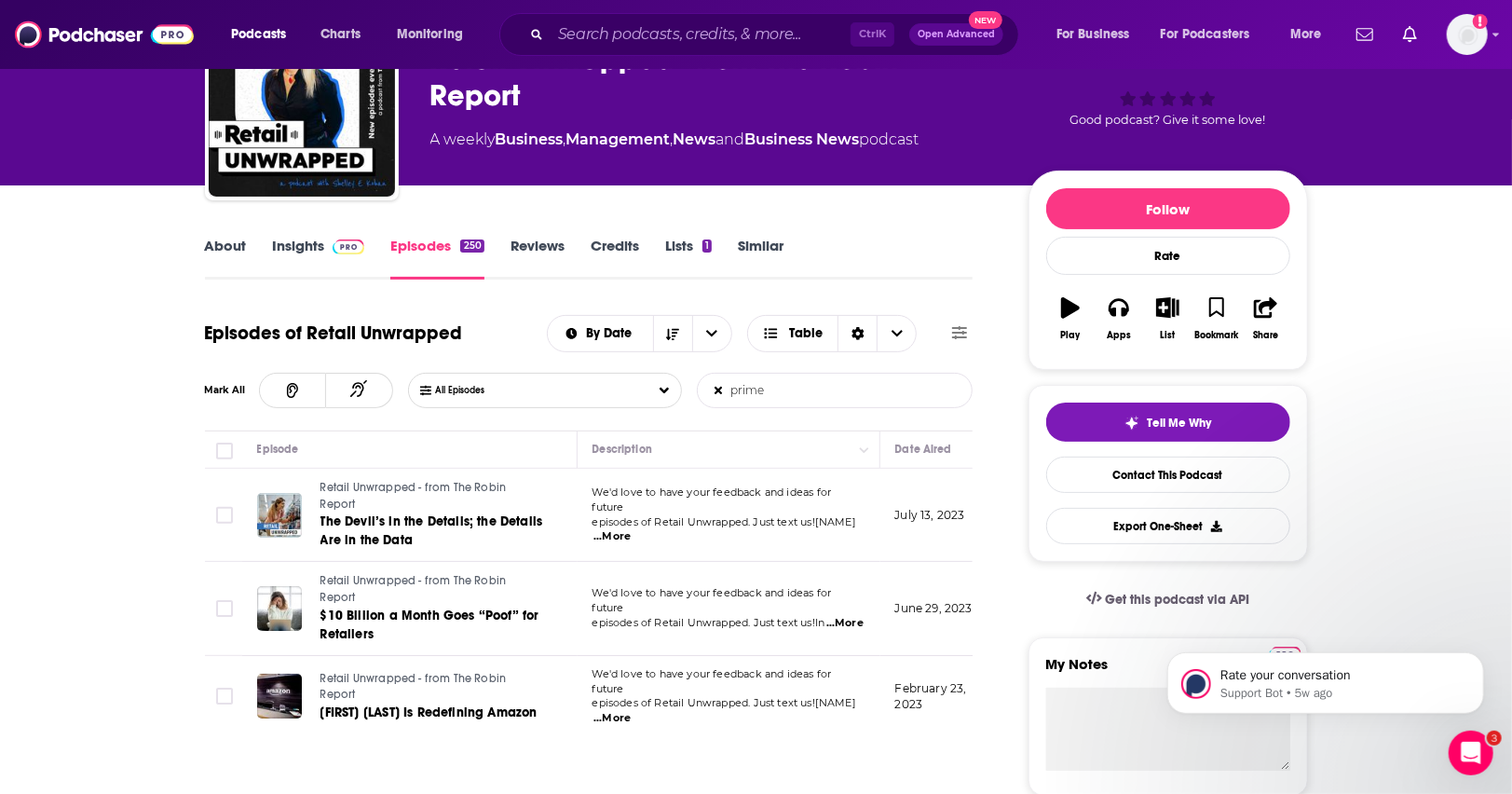 scroll, scrollTop: 122, scrollLeft: 0, axis: vertical 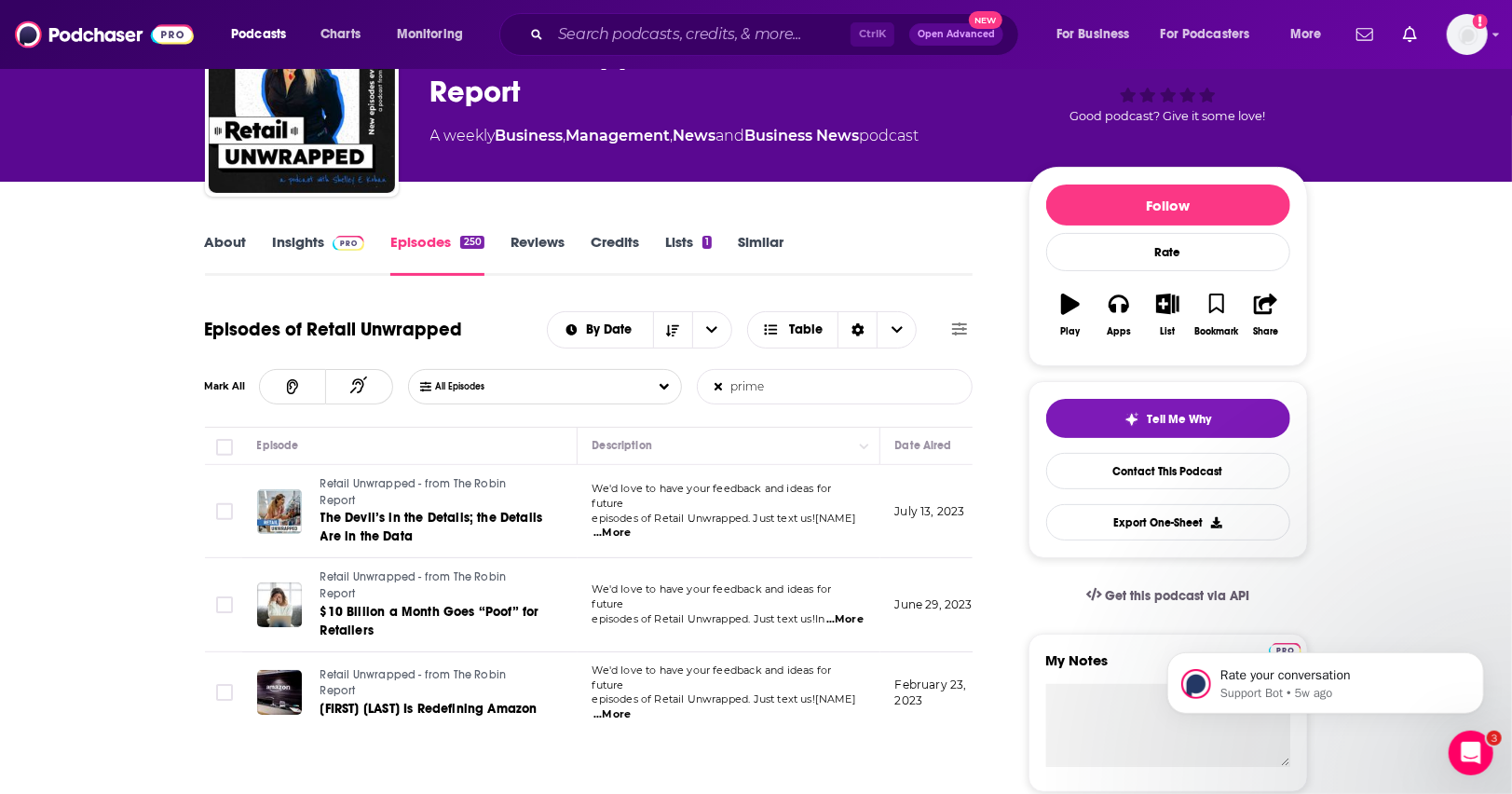 click on "...More" at bounding box center (612, 533) 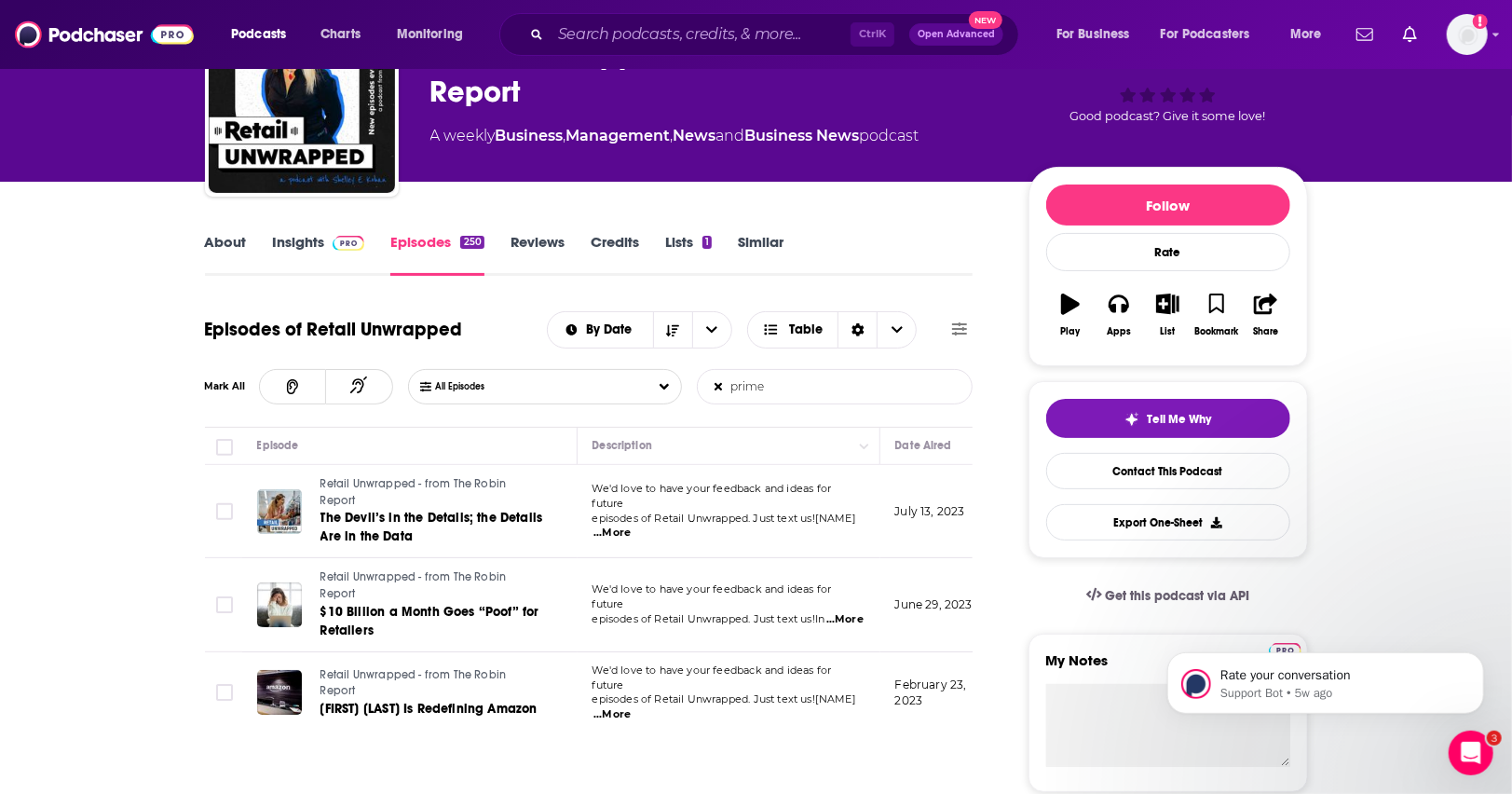 click on "...More" at bounding box center [845, 620] 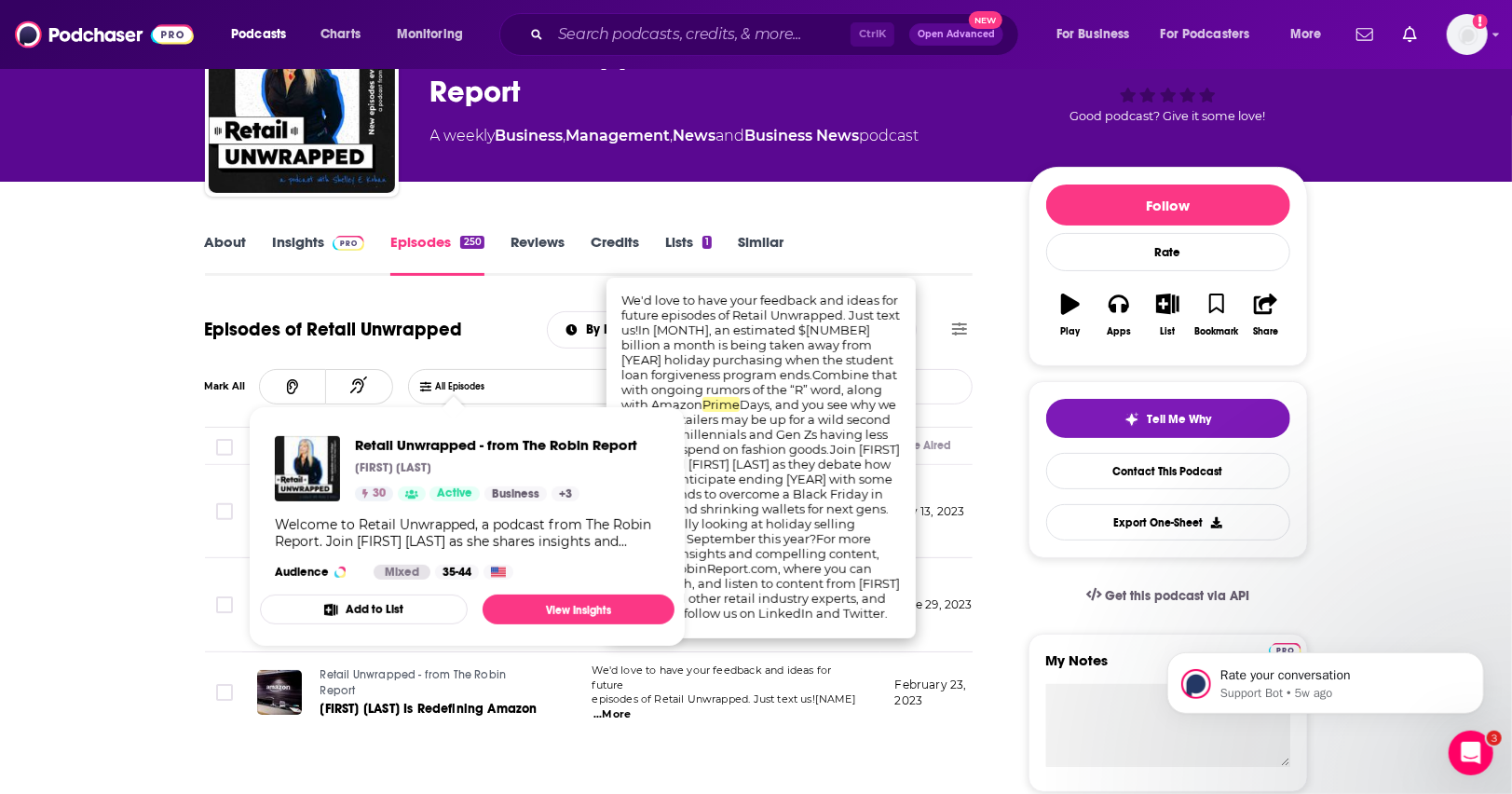 click on "Episodes of Retail Unwrapped By Date Table Mark All All Episodes prime List Search Input Search Episodes... Episode Description Date Aired Reach Episode Guests Length Retail Unwrapped - from The Robin Report The Devil’s in the Details; the Details Are in the Data We'd love to have your feedback and ideas for future episodes of Retail Unwrapped. Just text us!Bri  ...More July 13, 2023 Under 200 -- 26:30 s Retail Unwrapped - from The Robin Report  $10 Billion a Month Goes “Poof” for Retailers We'd love to have your feedback and ideas for future episodes of Retail Unwrapped. Just text us!In   ...More June 29, 2023 Under 200 -- 17:12 s Retail Unwrapped - from The Robin Report Andrew Jassy Is Redefining Amazon We'd love to have your feedback and ideas for future episodes of Retail Unwrapped. Just text us!W  ...More February 23, 2023 Under 200 -- 29:55 s" at bounding box center [589, 1491] 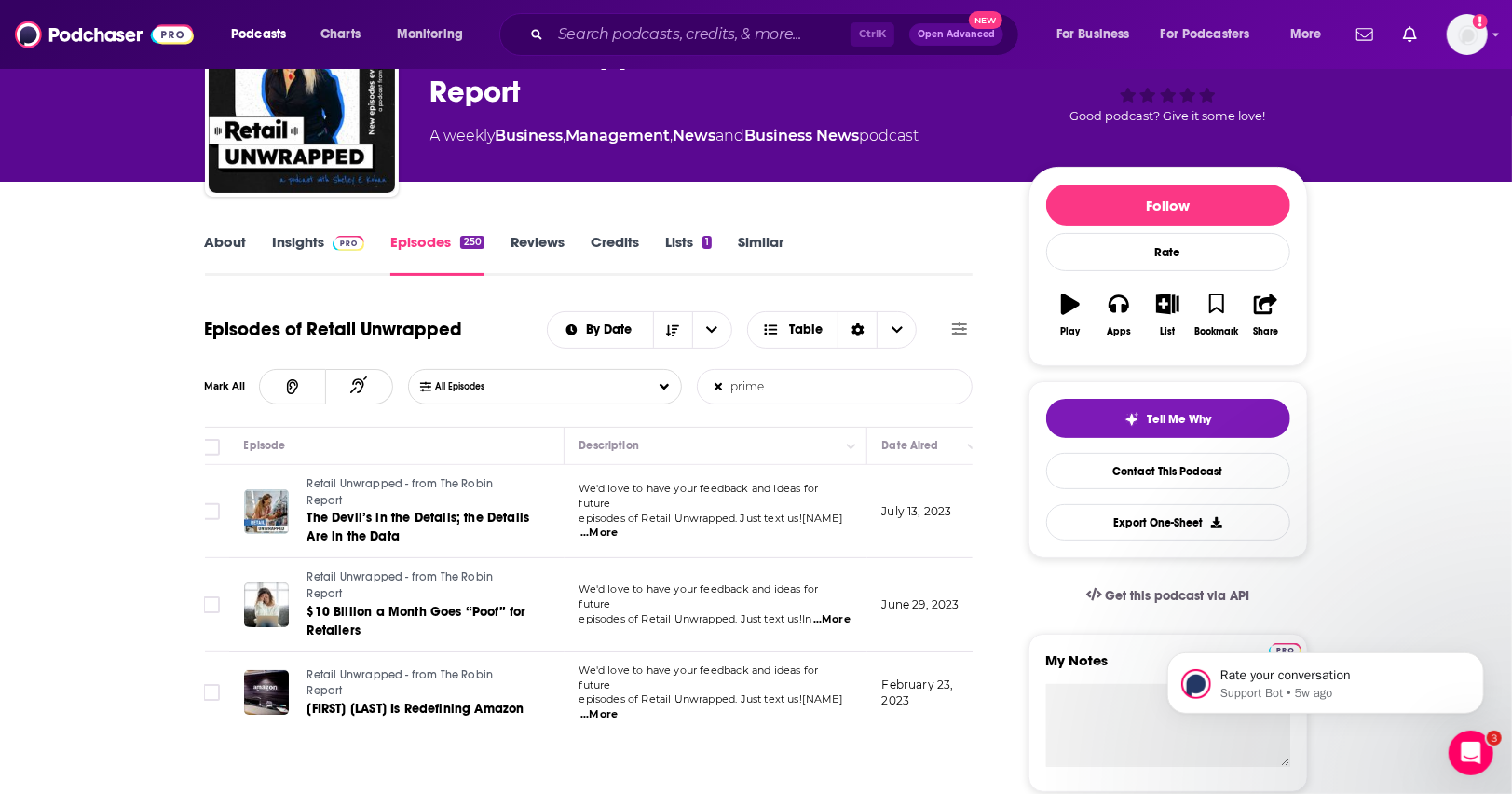 scroll, scrollTop: 0, scrollLeft: 12, axis: horizontal 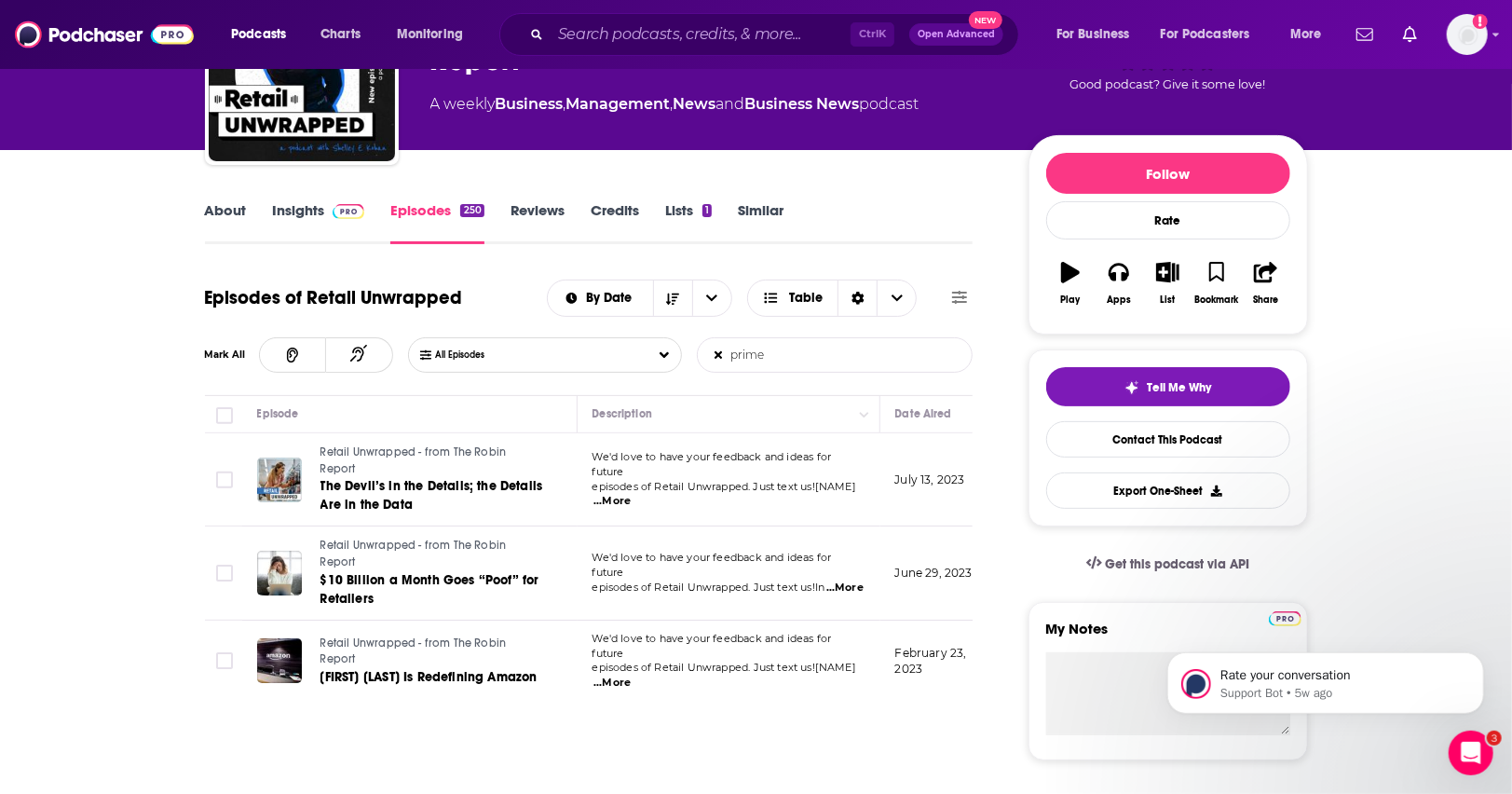 click on "Ctrl  K Open Advanced New" at bounding box center [759, 34] 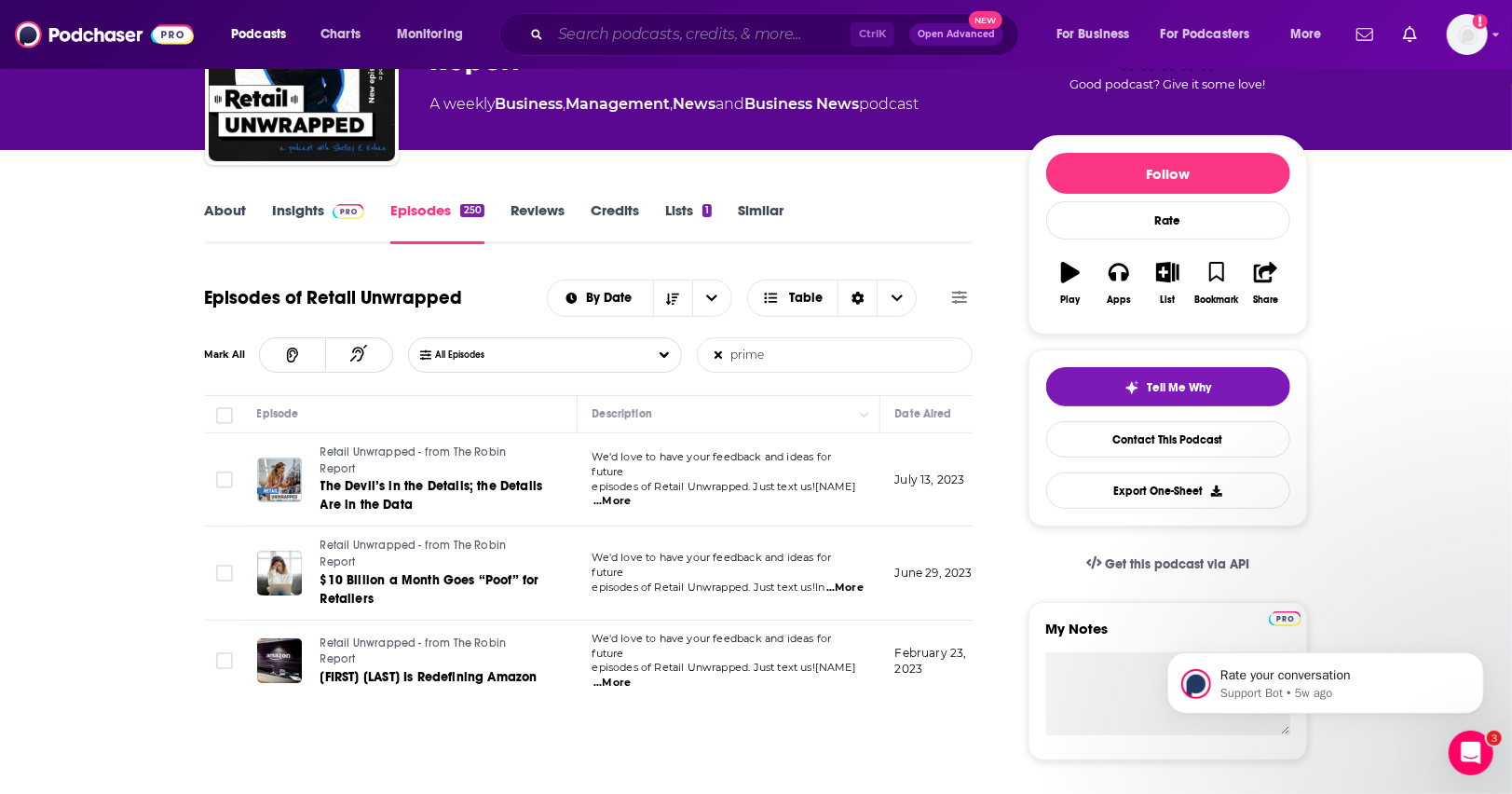 click at bounding box center [701, 34] 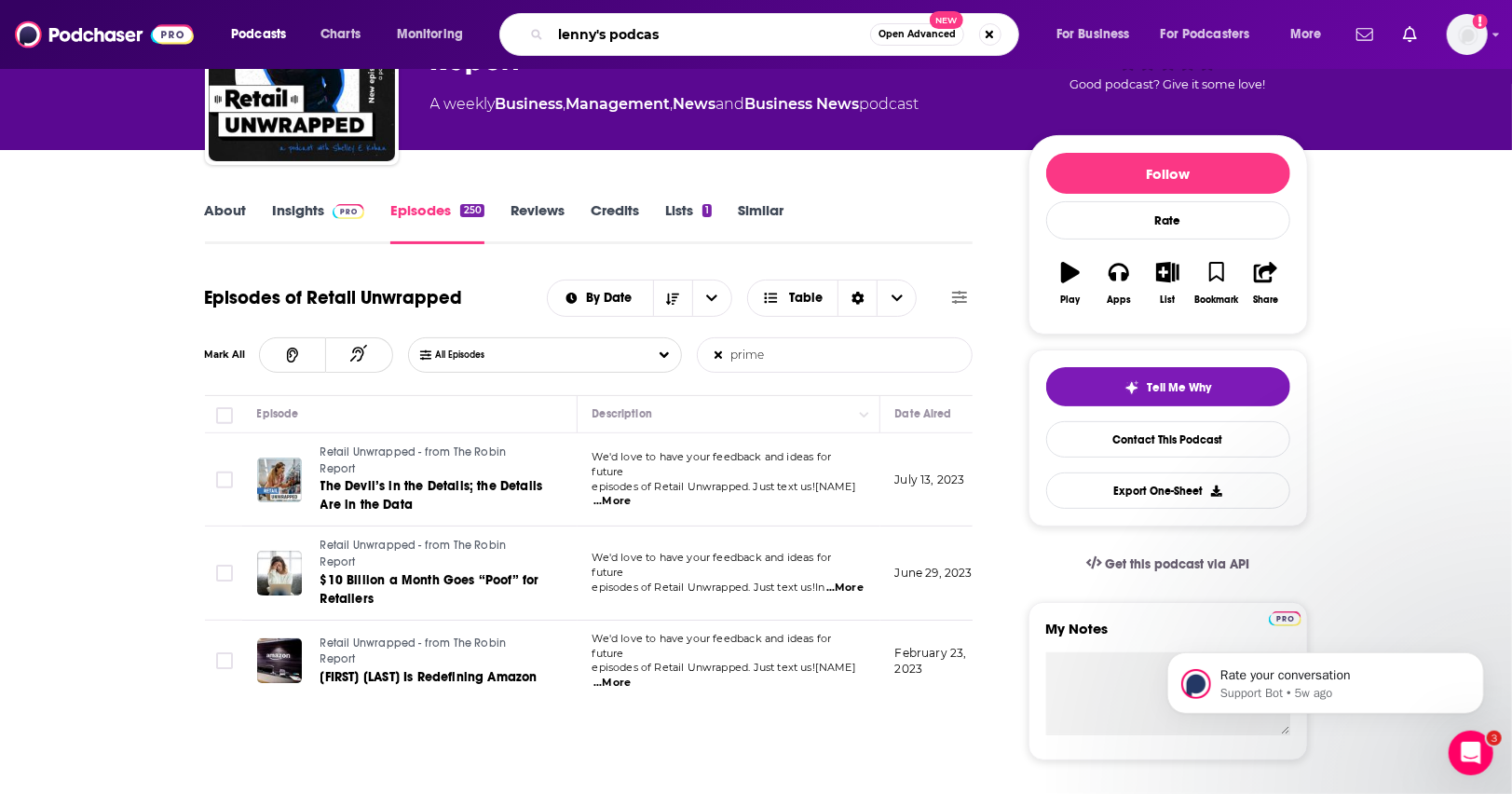 type on "lenny's podcast" 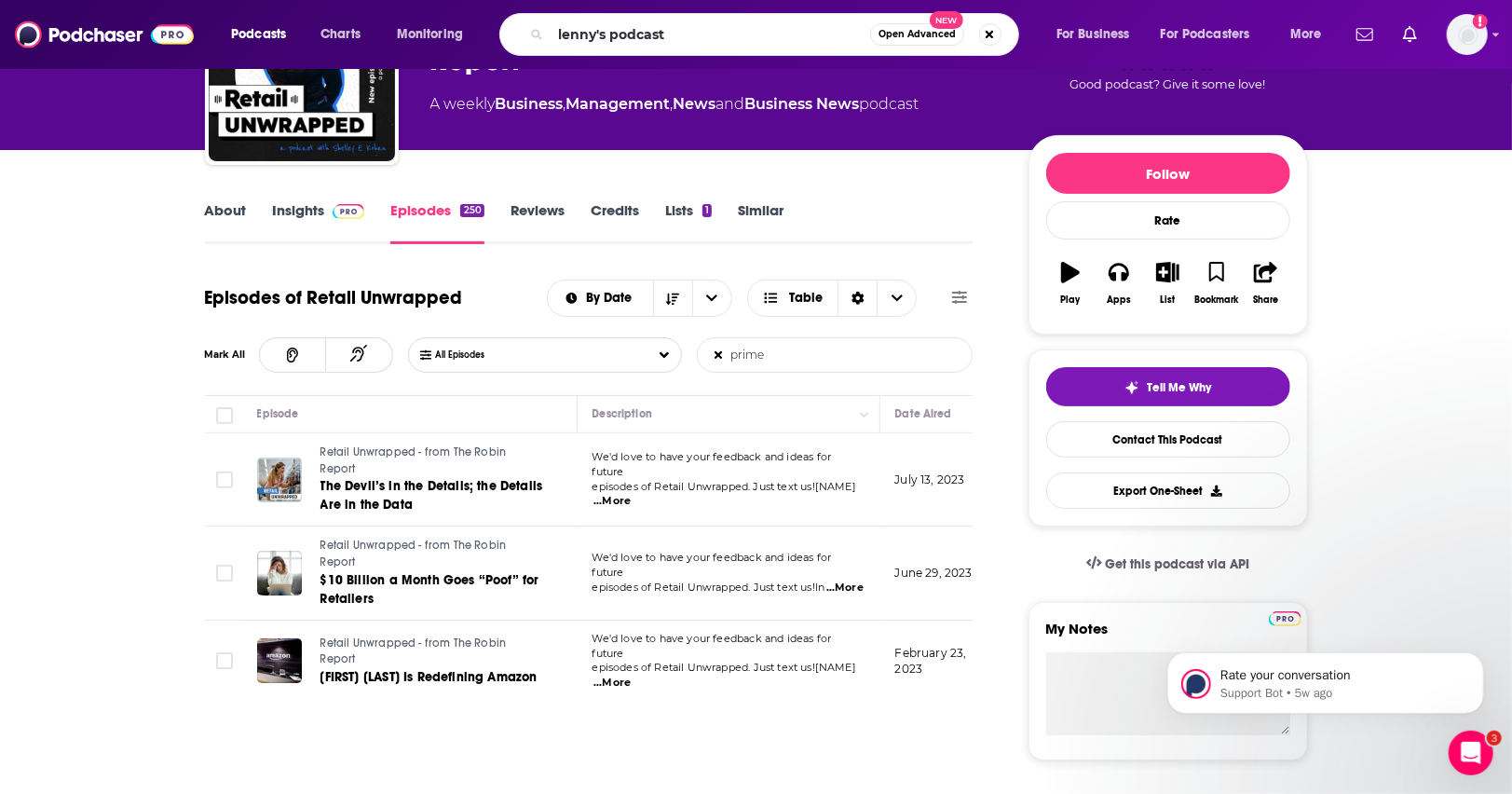 scroll, scrollTop: 0, scrollLeft: 0, axis: both 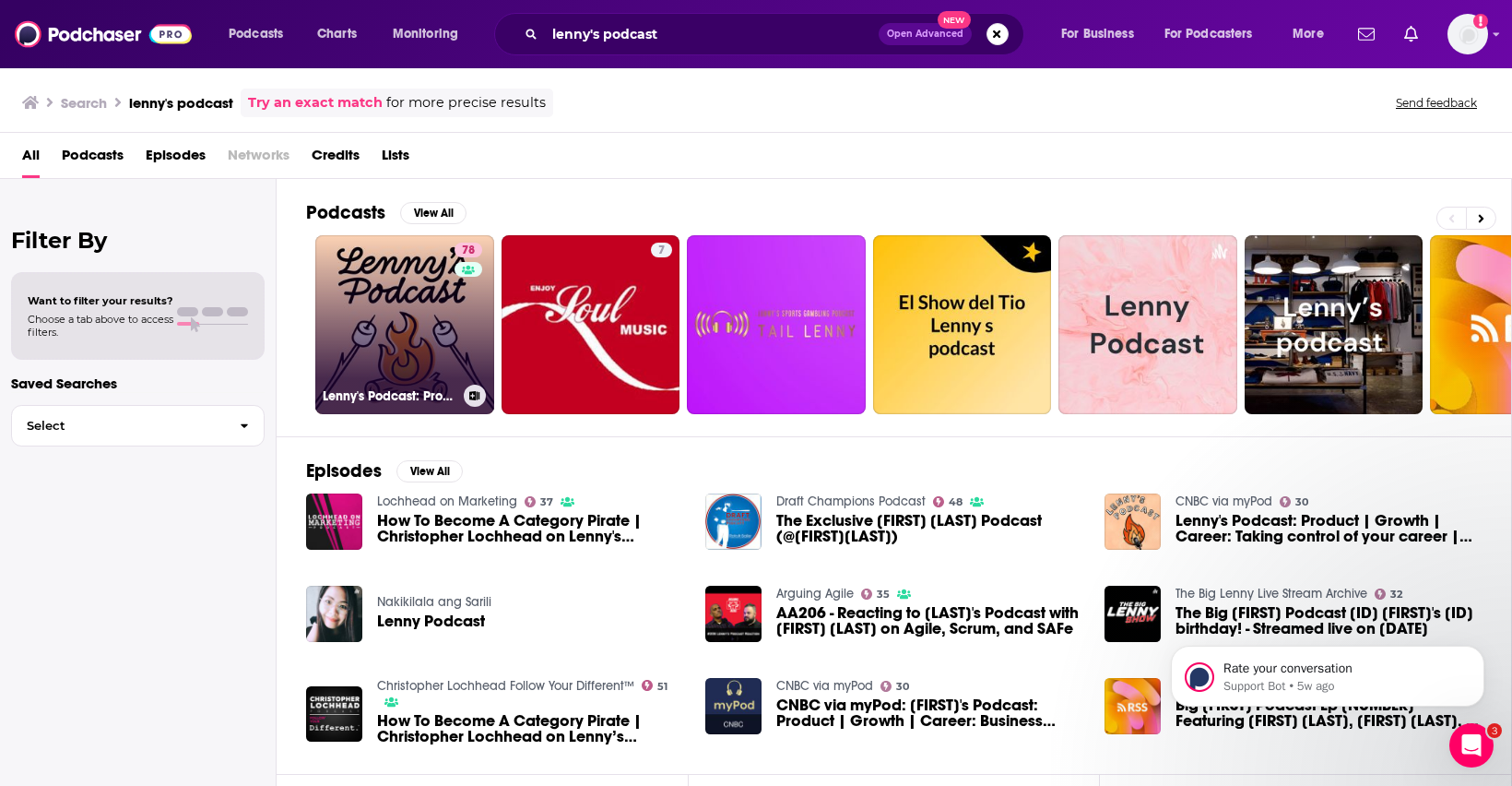 click on "78 Lenny's Podcast: Product | Career | Growth" at bounding box center [405, 325] 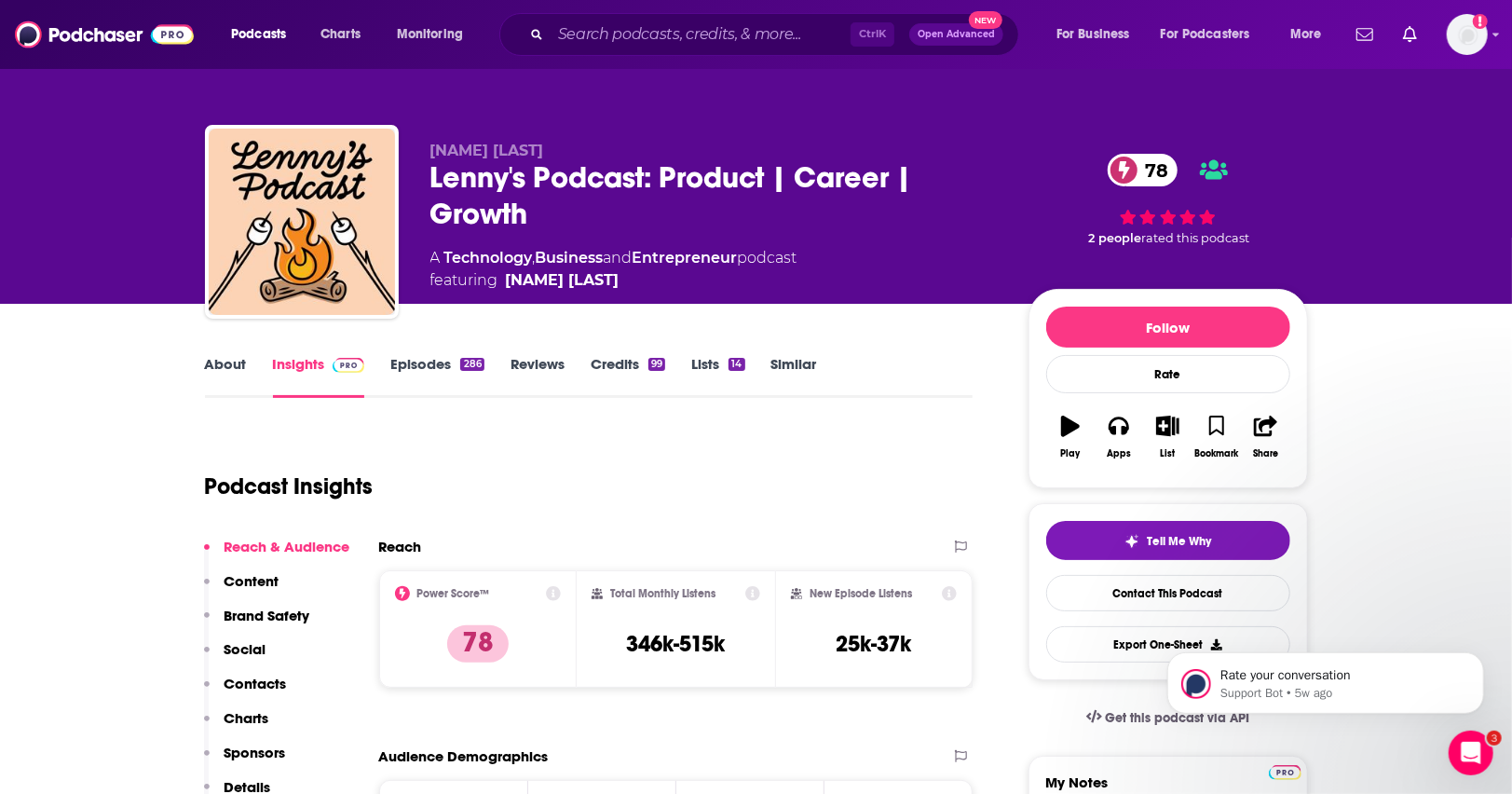 click on "Episodes 286" at bounding box center (437, 376) 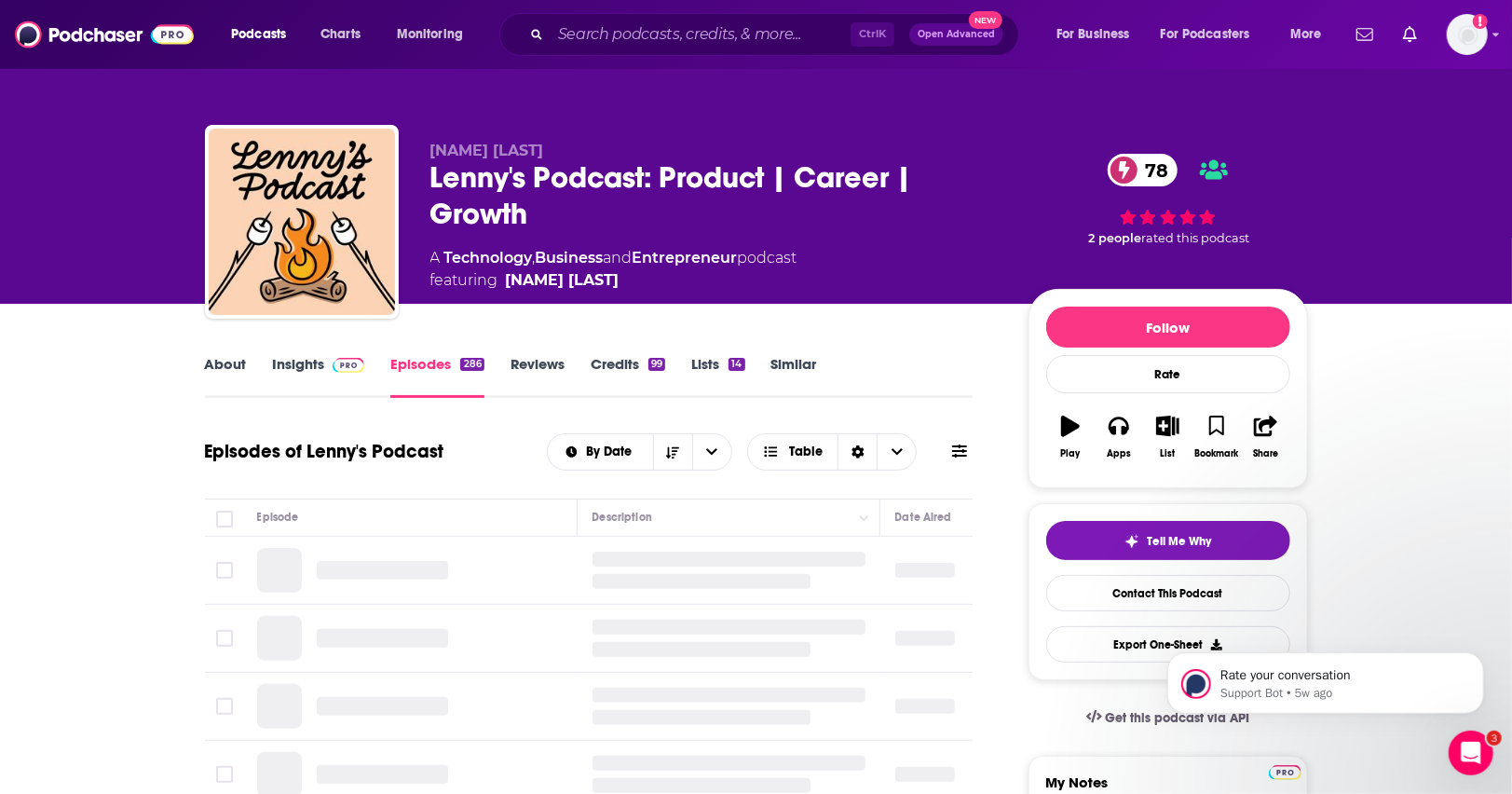 click at bounding box center (960, 451) 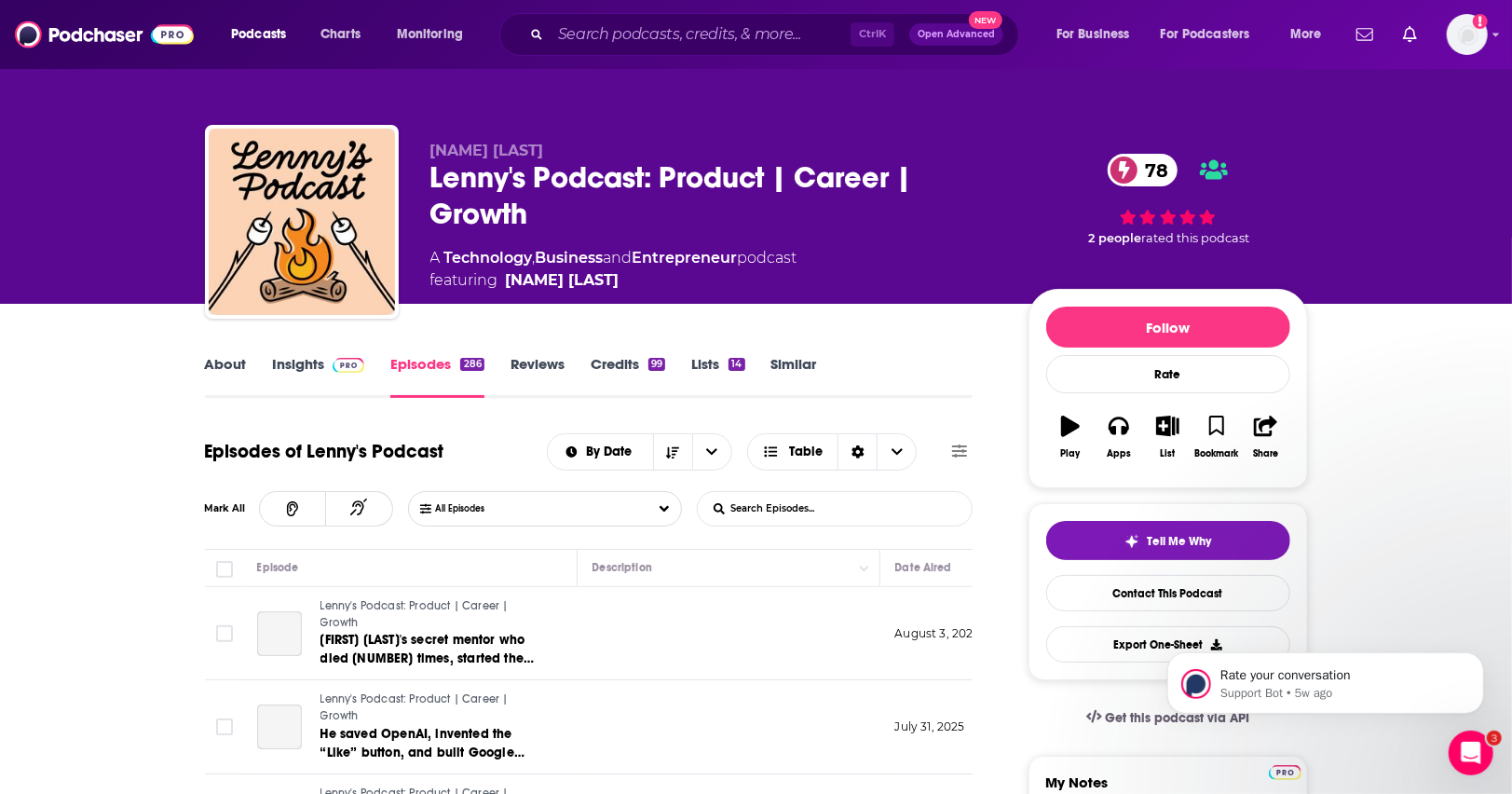 click on "List Search Input" at bounding box center [795, 509] 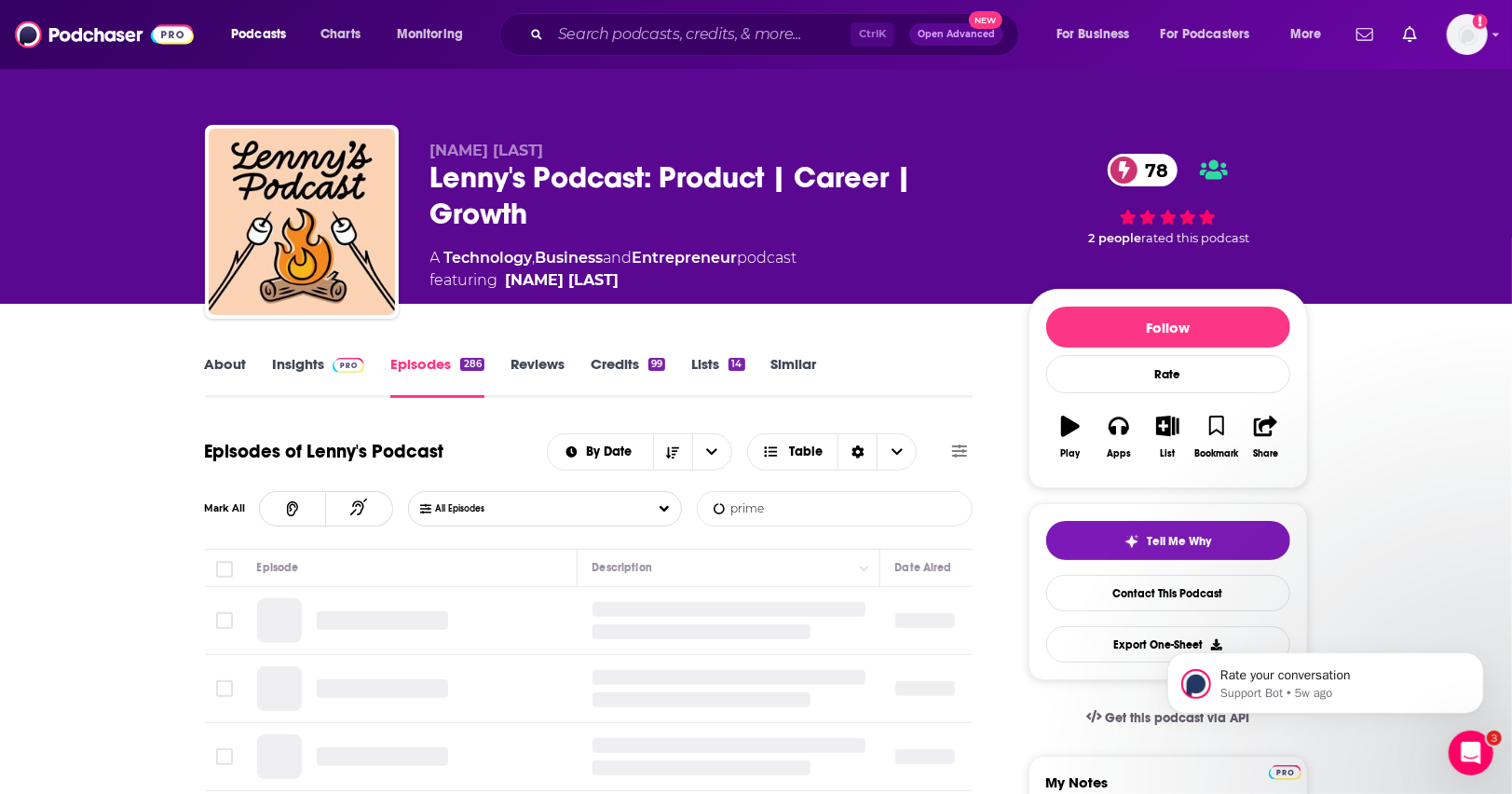 click on "prime" at bounding box center [795, 509] 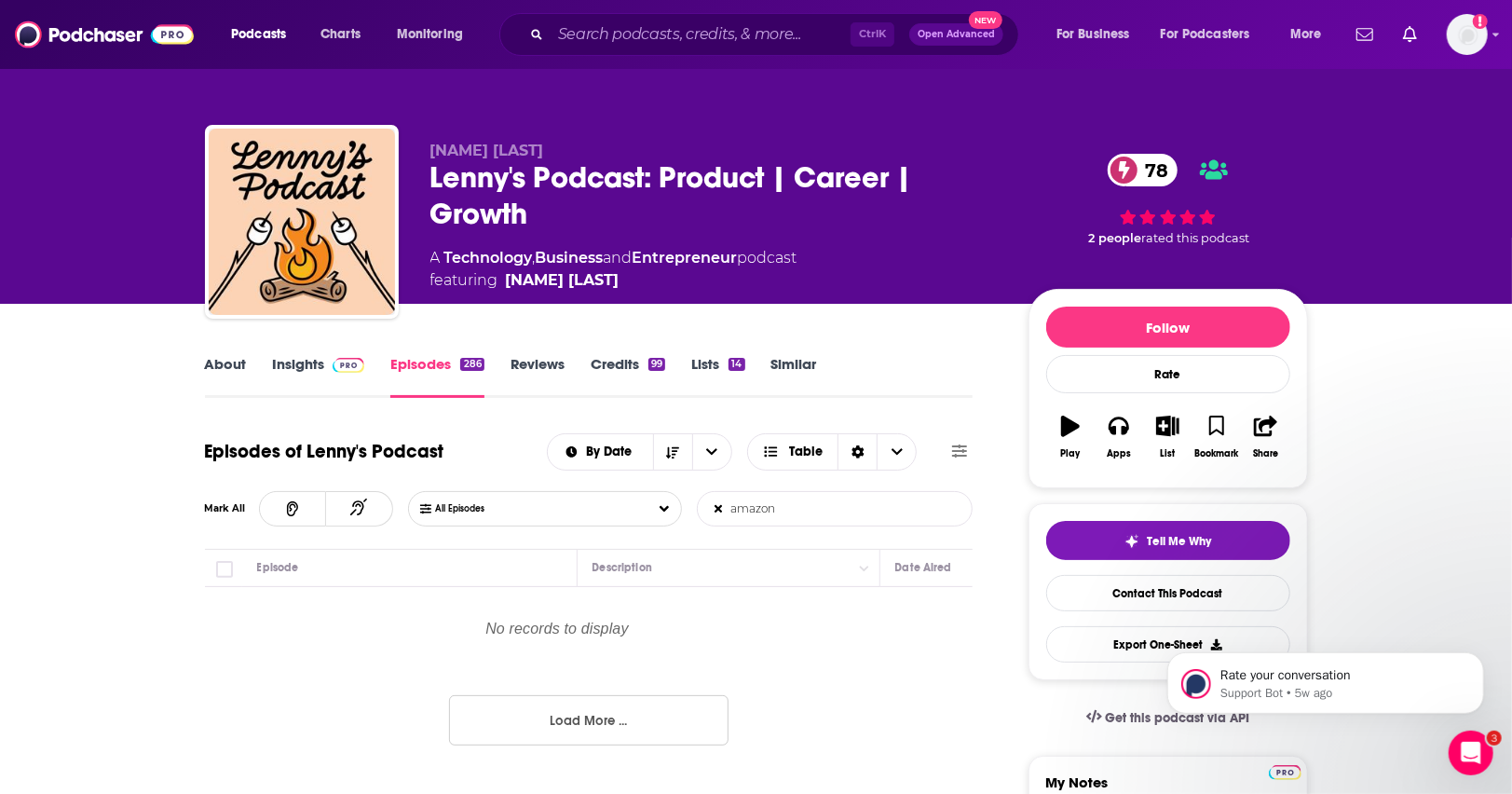 type on "amazon" 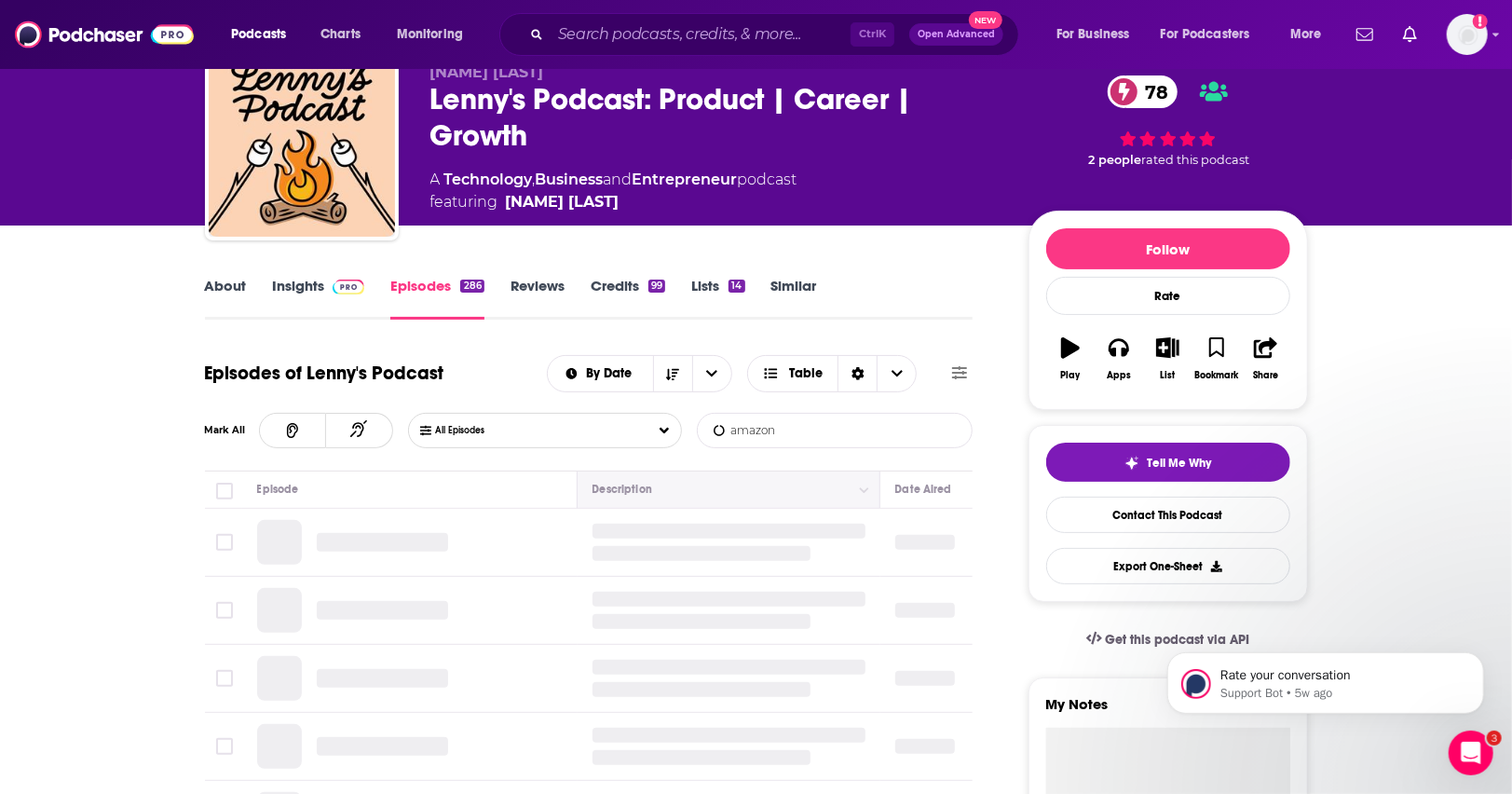 scroll, scrollTop: 84, scrollLeft: 0, axis: vertical 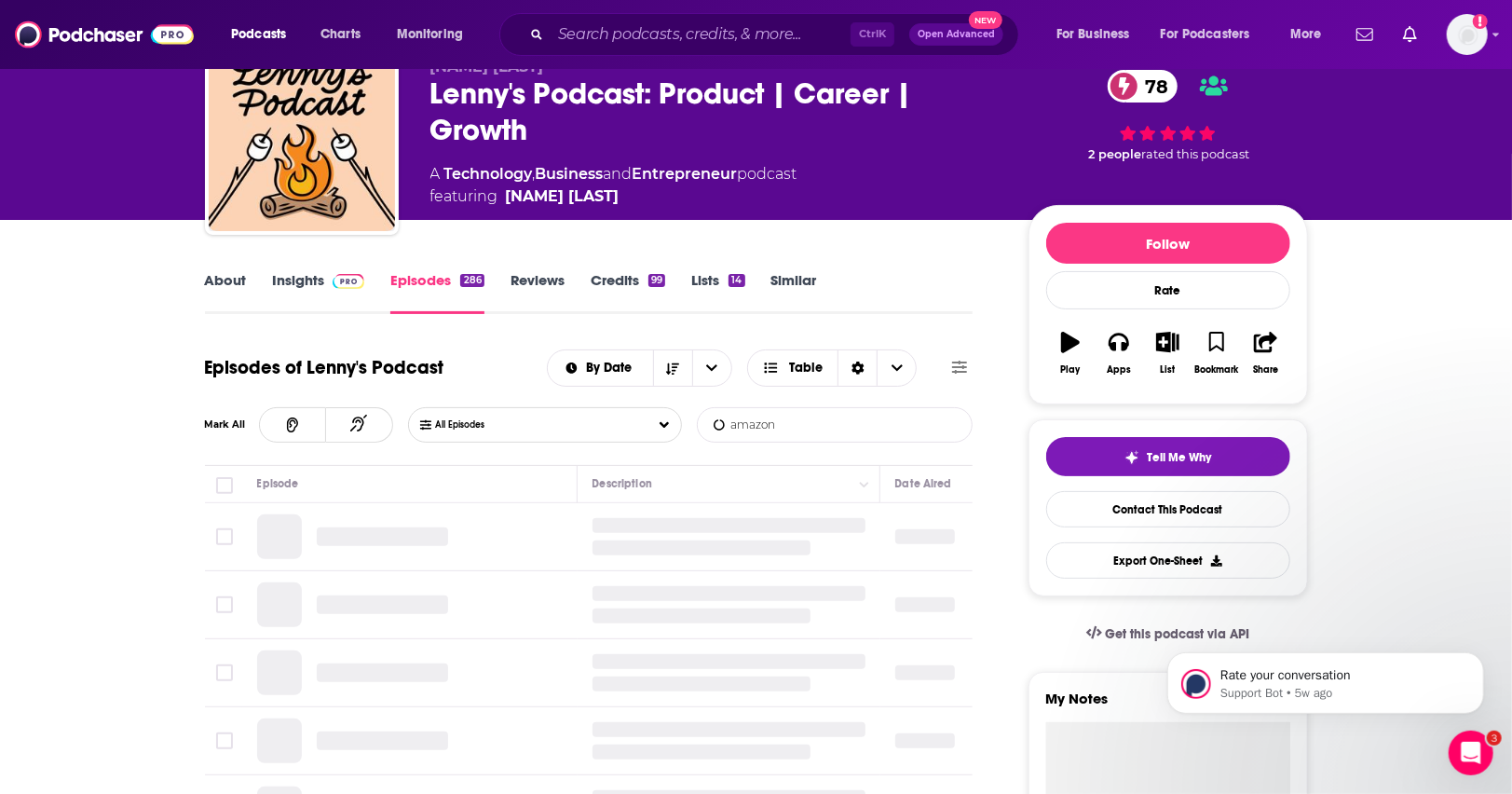 click on "About Insights Episodes 286 Reviews Credits 99 Lists 14 Similar Episodes of Lenny's Podcast By Date Table Mark All All Episodes amazon List Search Input Search Episodes... Episode Description Date Aired Reach Episode Guests Length Follow Rate Play Apps List Bookmark Share Tell Me Why Contact This Podcast Export One-Sheet Get this podcast via API My Notes Your concierge team Ask a question or make a request. Send a message Share This Podcast Recommendation sent https://www.podchaser.com/podcasts/lennys-podcast-product-career-4750705 Copy Link Followers 11 +7" at bounding box center [756, 1467] 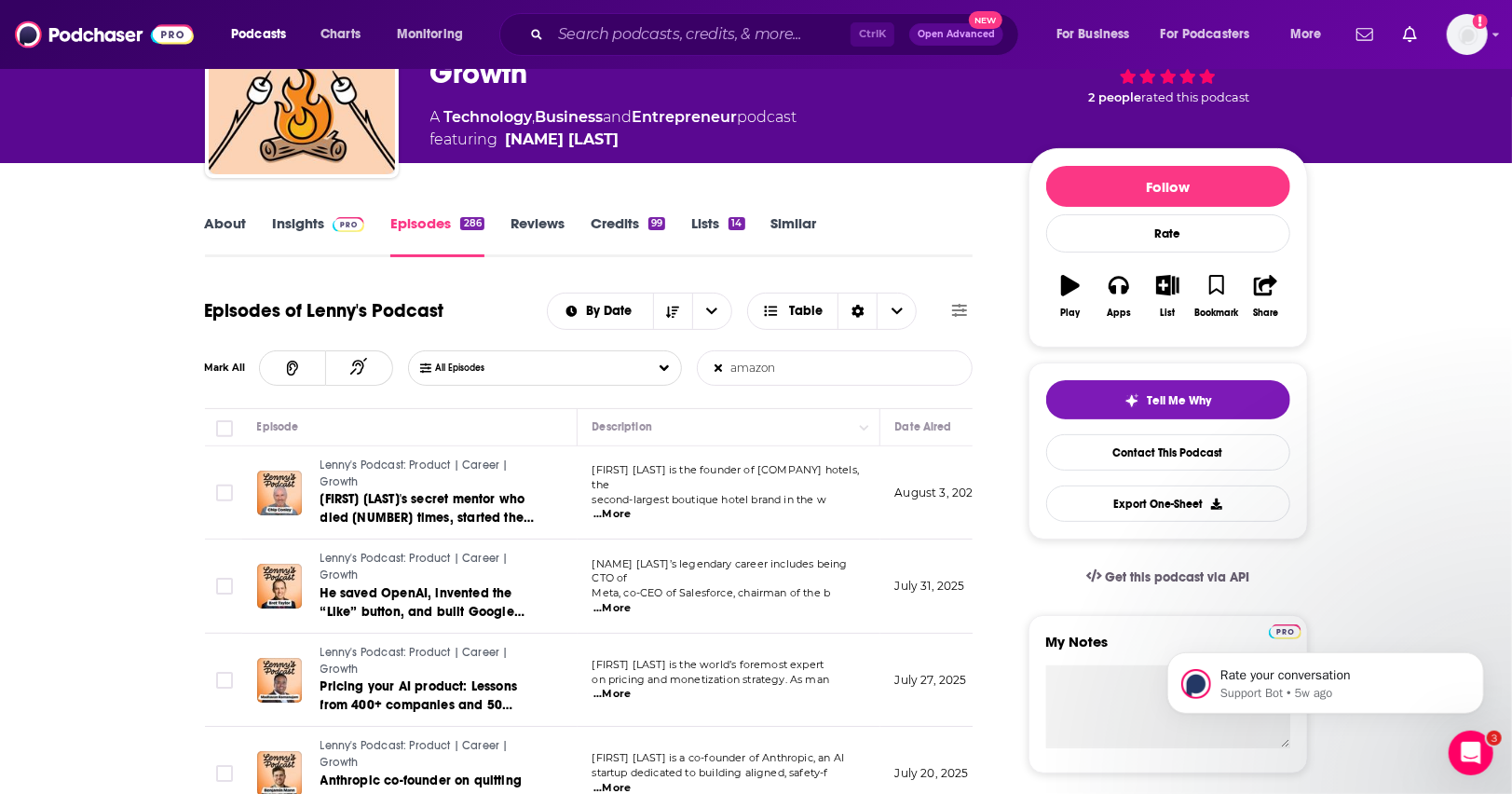 scroll, scrollTop: 140, scrollLeft: 0, axis: vertical 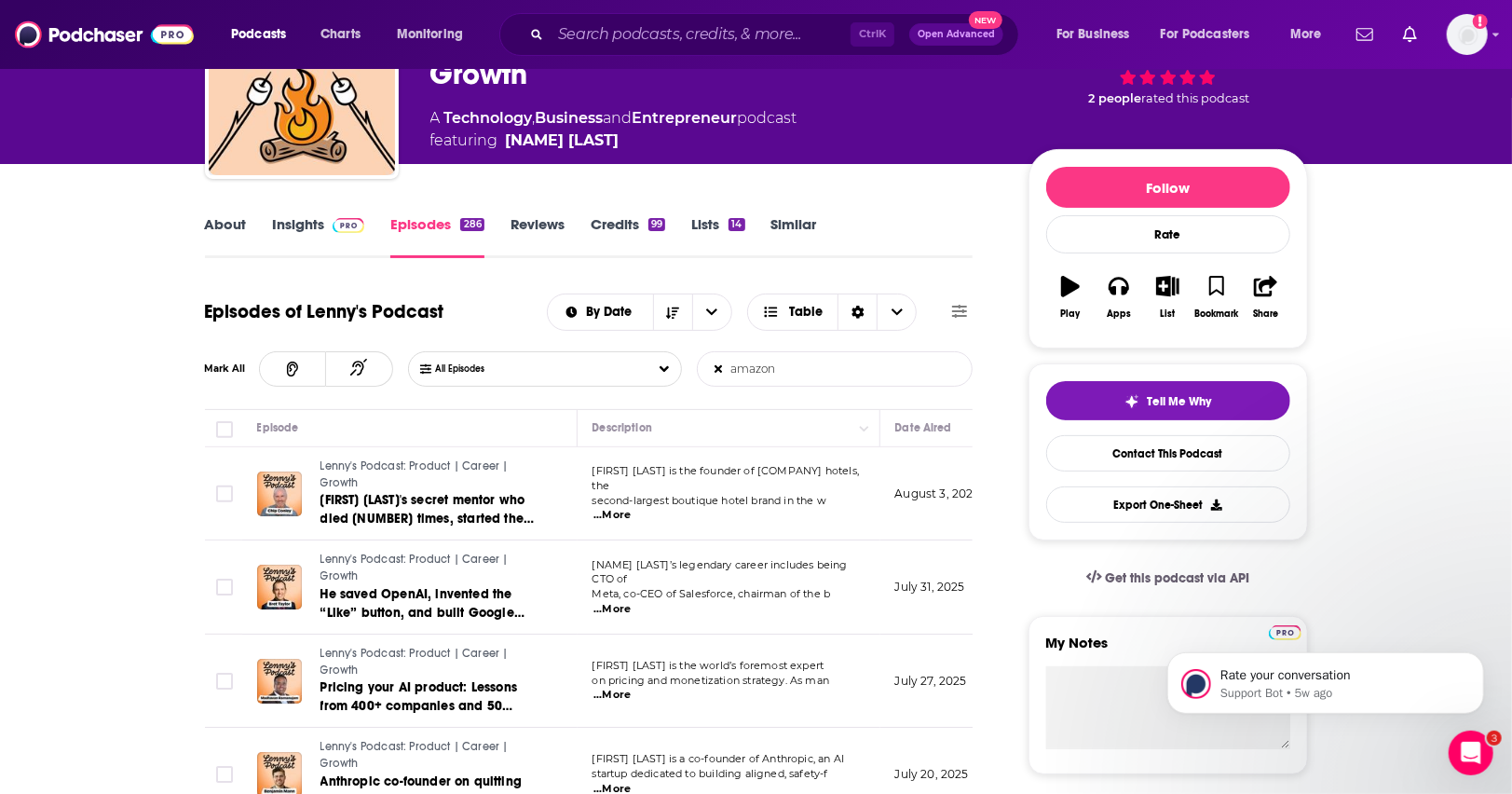 click on "...More" at bounding box center [612, 515] 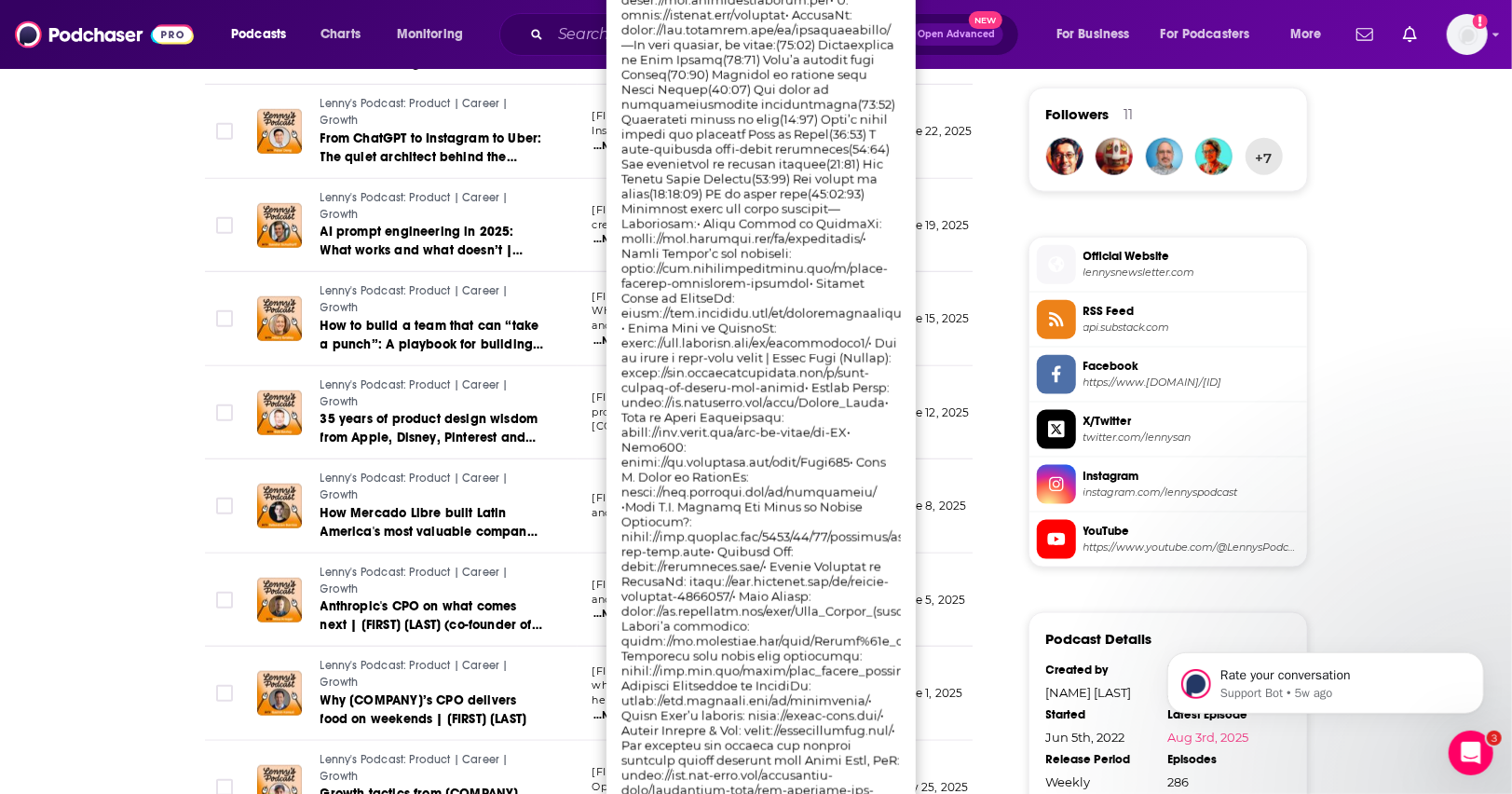 scroll, scrollTop: 1315, scrollLeft: 0, axis: vertical 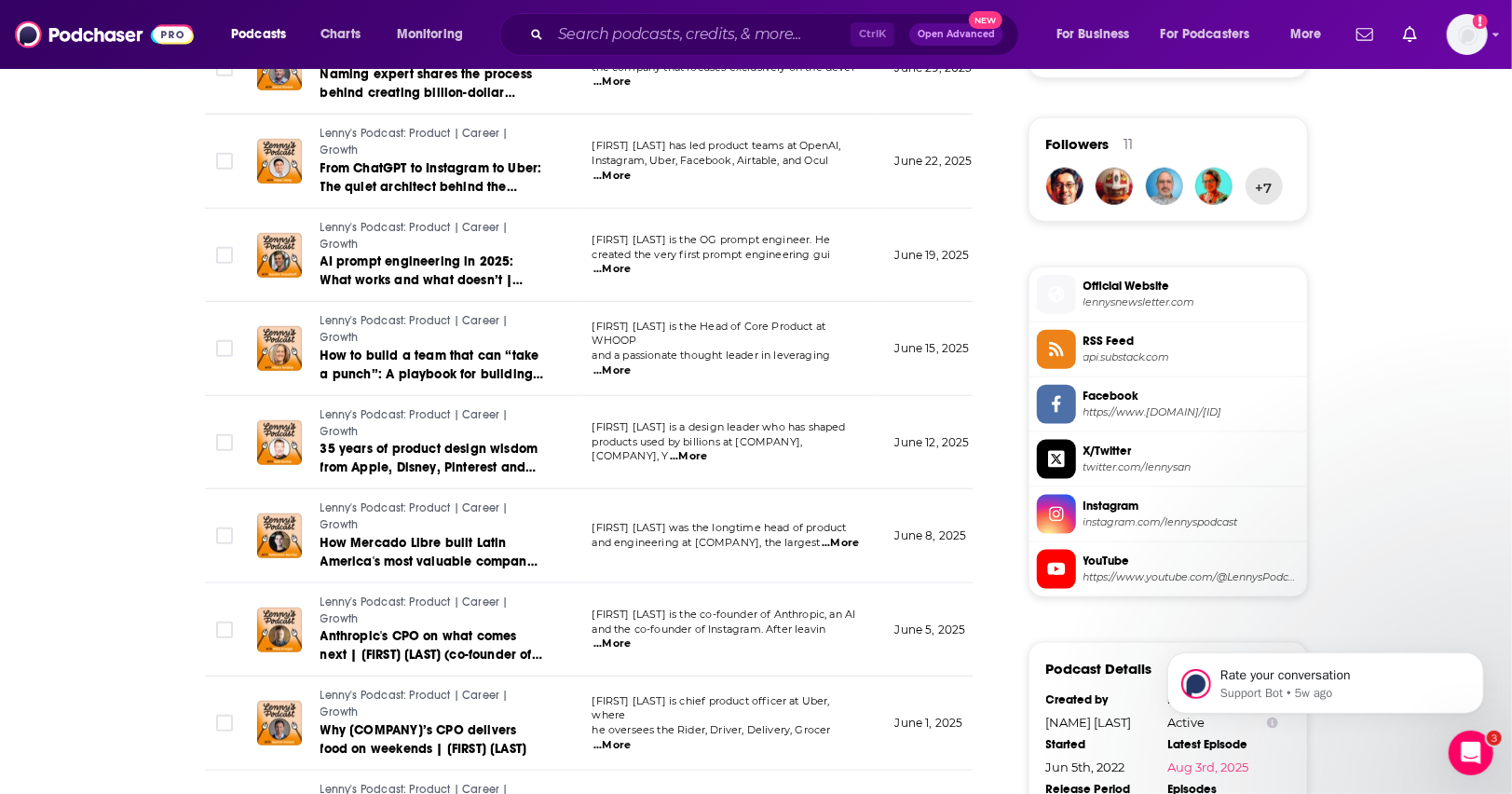 click on "About Insights Episodes 286 Reviews Credits 99 Lists 14 Similar Episodes of Lenny's Podcast By Date Table Mark All All Episodes amazon List Search Input Search Episodes... Episode Description Date Aired Reach Episode Guests Length Lenny's Podcast: Product | Career | Growth [NAME] [LAST]'s secret mentor who died 9 times, started the Burning Man board, and built the world's first midlife wisdom school | [NAME] [LAST] (founder of MEA) [NAME] [LAST] is the founder of Joie de Vivre hotels, the second-largest boutique hotel brand in the w  ...More August 3, 2025  Pending [NAME] [LAST] 1:19:36 s Lenny's Podcast: Product | Career | Growth He saved OpenAI, invented the “Like” button, and built Google Maps: [NAME] [LAST] on the future of careers, coding, agents, and more [NAME] [LAST]’s legendary career includes being CTO of Meta, co-CEO of Salesforce, chairman of the b  ...More July 31, 2025 27k-39k [NAME] [LAST] 1:28:56 s Lenny's Podcast: Product | Career | Growth [NAME] [LAST] is the world’s foremost expert  ...More" at bounding box center [602, 372] 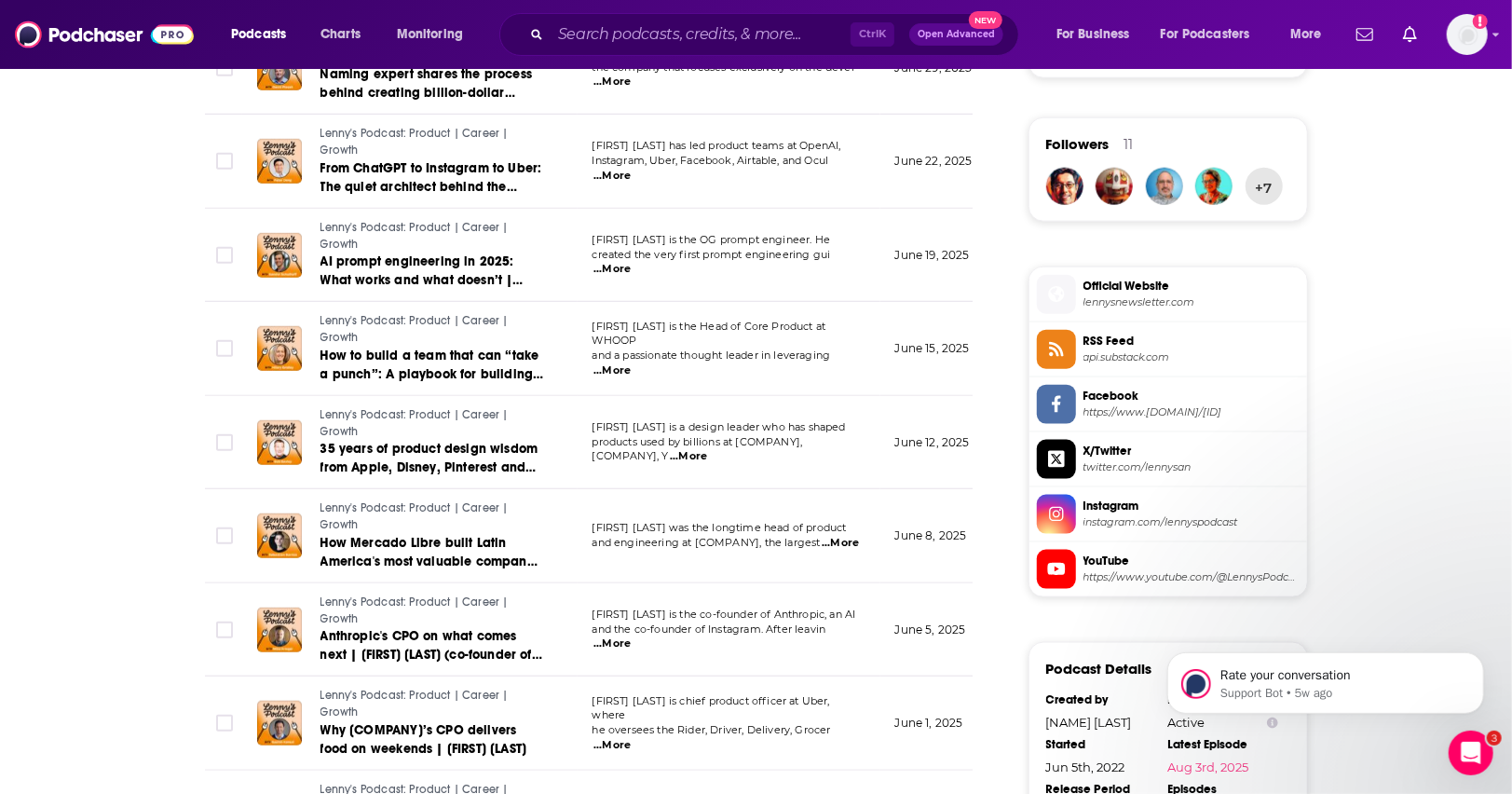 click on "About Insights Episodes 286 Reviews Credits 99 Lists 14 Similar Episodes of Lenny's Podcast By Date Table Mark All All Episodes amazon List Search Input Search Episodes... Episode Description Date Aired Reach Episode Guests Length Lenny's Podcast: Product | Career | Growth [NAME] [LAST]'s secret mentor who died 9 times, started the Burning Man board, and built the world's first midlife wisdom school | [NAME] [LAST] (founder of MEA) [NAME] [LAST] is the founder of Joie de Vivre hotels, the second-largest boutique hotel brand in the w  ...More August 3, 2025  Pending [NAME] [LAST] 1:19:36 s Lenny's Podcast: Product | Career | Growth He saved OpenAI, invented the “Like” button, and built Google Maps: [NAME] [LAST] on the future of careers, coding, agents, and more [NAME] [LAST]’s legendary career includes being CTO of Meta, co-CEO of Salesforce, chairman of the b  ...More July 31, 2025 27k-39k [NAME] [LAST] 1:28:56 s Lenny's Podcast: Product | Career | Growth [NAME] [LAST] is the world’s foremost expert  ...More" at bounding box center (756, 348) 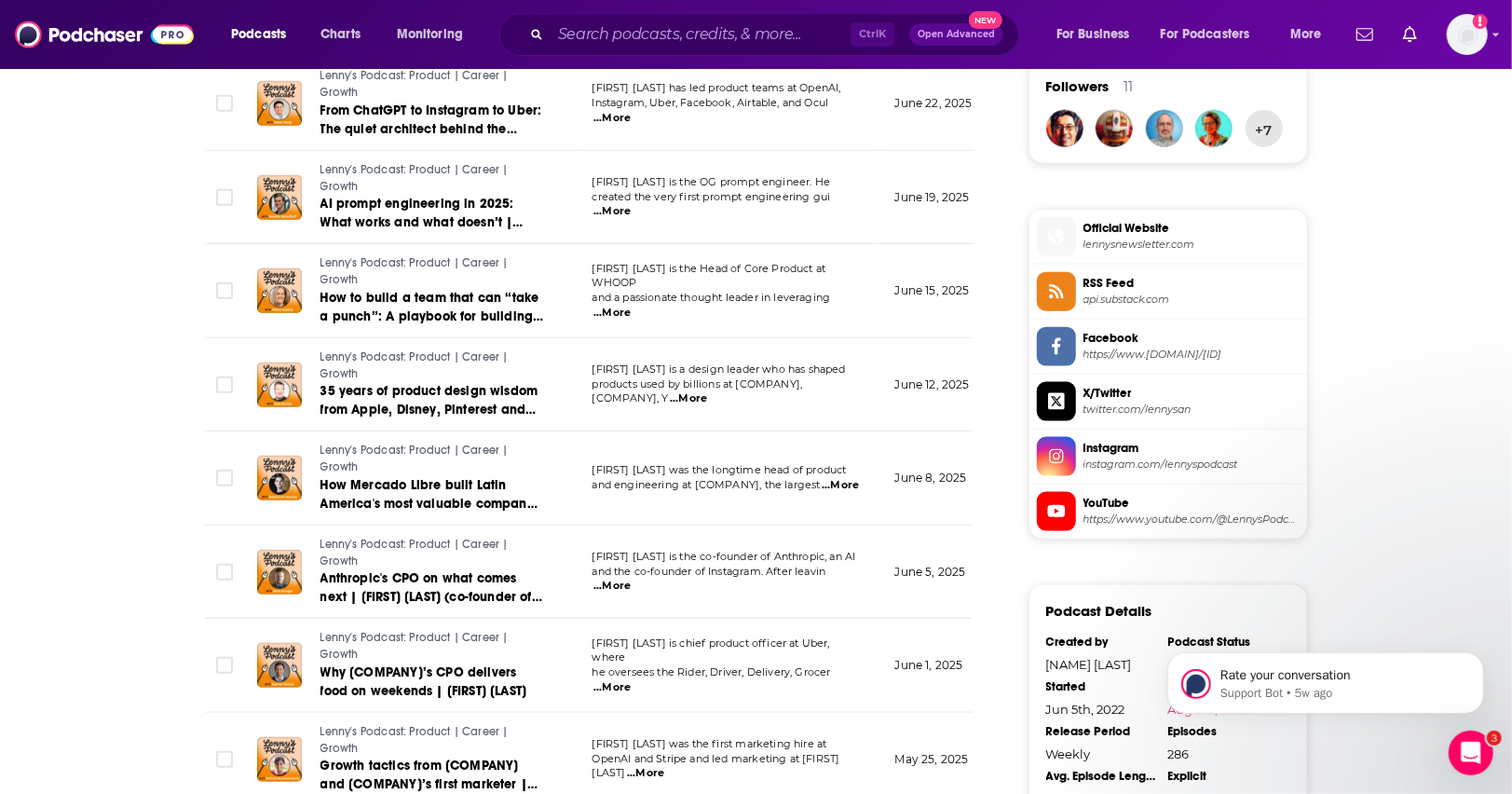 scroll, scrollTop: 1374, scrollLeft: 0, axis: vertical 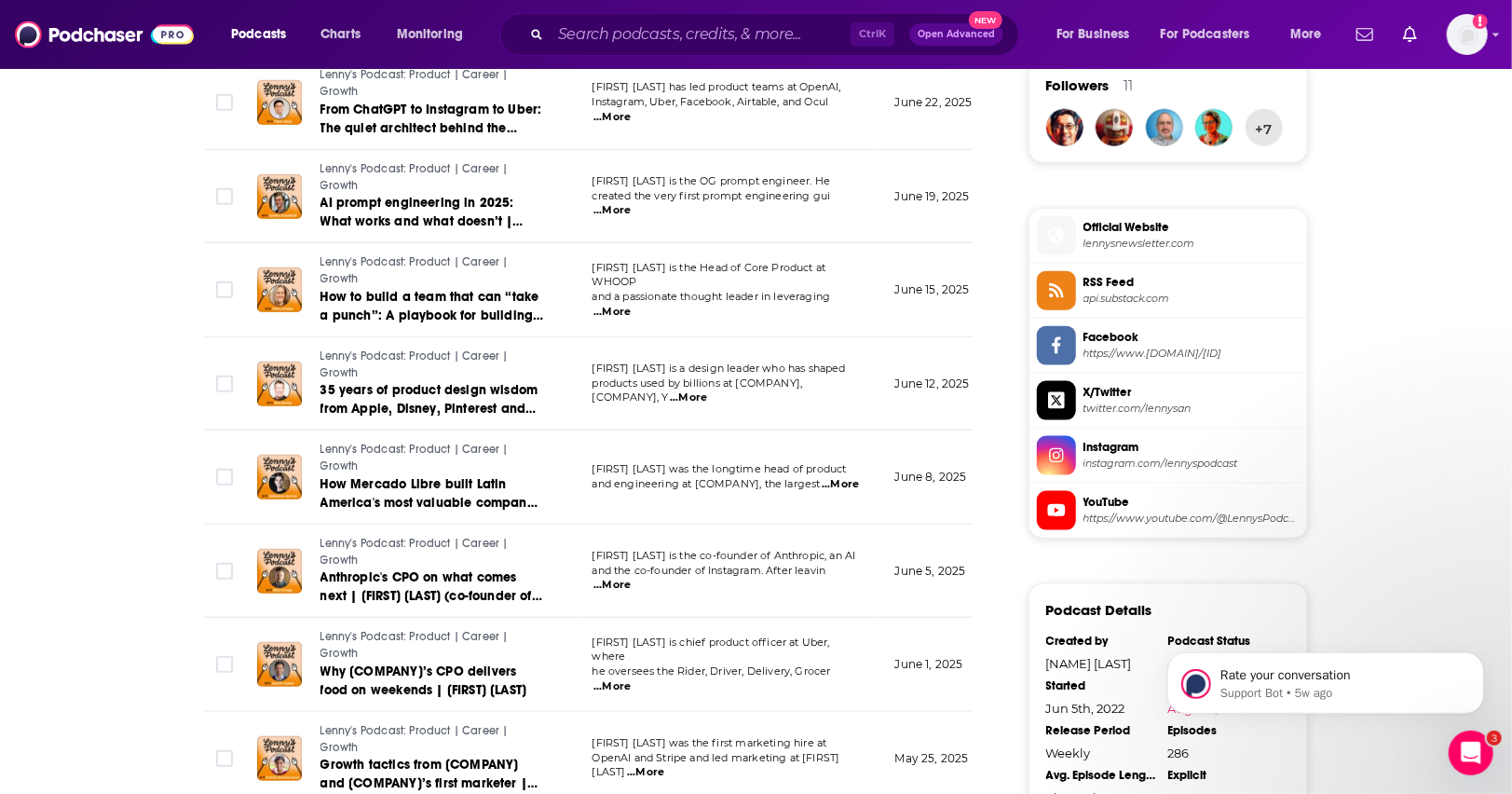 click on "About Insights Episodes 286 Reviews Credits 99 Lists 14 Similar Episodes of Lenny's Podcast By Date Table Mark All All Episodes amazon List Search Input Search Episodes... Episode Description Date Aired Reach Episode Guests Length Lenny's Podcast: Product | Career | Growth [NAME] [LAST]'s secret mentor who died 9 times, started the Burning Man board, and built the world's first midlife wisdom school | [NAME] [LAST] (founder of MEA) [NAME] [LAST] is the founder of Joie de Vivre hotels, the second-largest boutique hotel brand in the w  ...More August 3, 2025  Pending [NAME] [LAST] 1:19:36 s Lenny's Podcast: Product | Career | Growth He saved OpenAI, invented the “Like” button, and built Google Maps: [NAME] [LAST] on the future of careers, coding, agents, and more [NAME] [LAST]’s legendary career includes being CTO of Meta, co-CEO of Salesforce, chairman of the b  ...More July 31, 2025 27k-39k [NAME] [LAST] 1:28:56 s Lenny's Podcast: Product | Career | Growth [NAME] [LAST] is the world’s foremost expert  ...More" at bounding box center [756, 289] 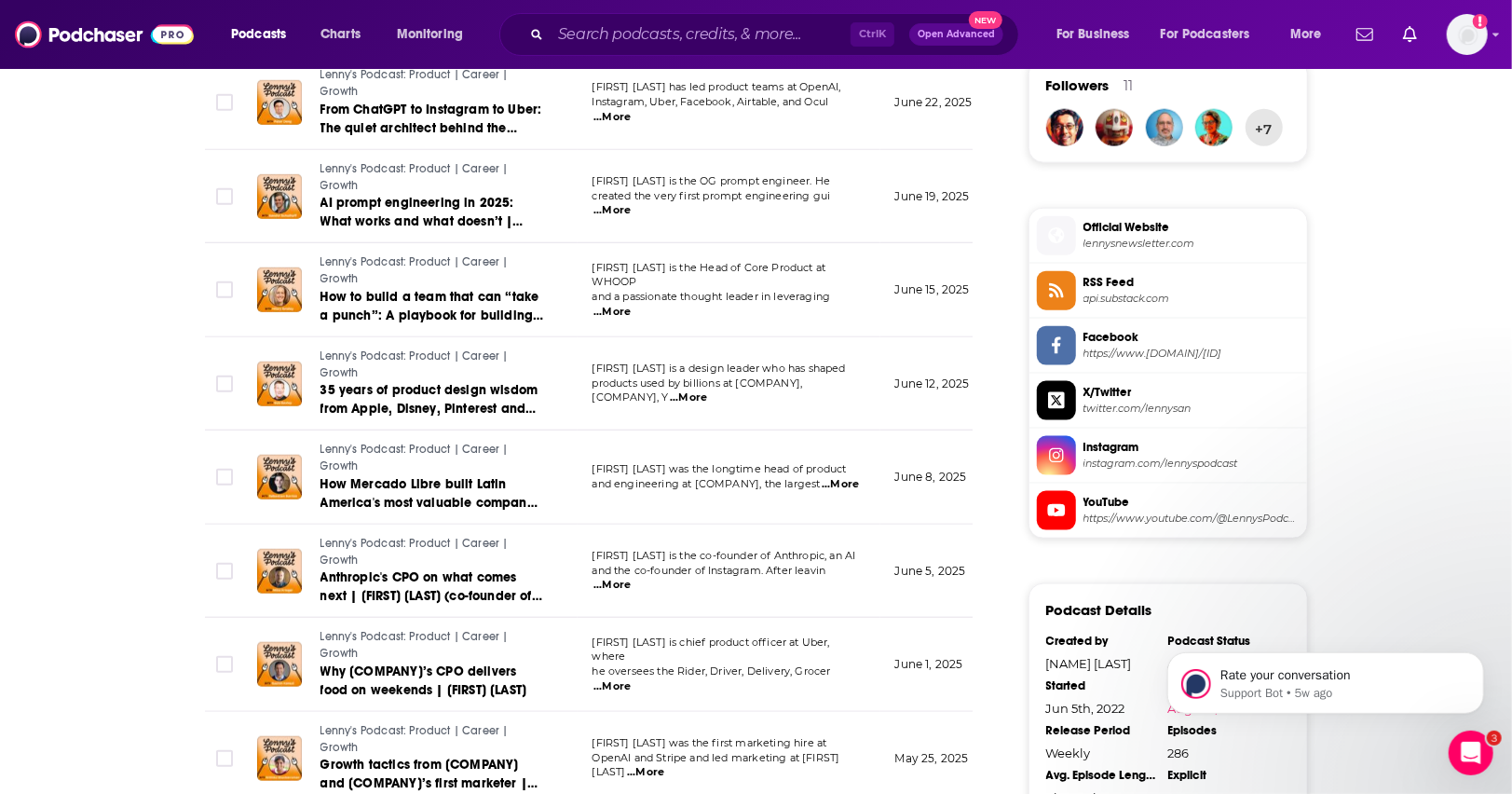 click on "About Insights Episodes 286 Reviews Credits 99 Lists 14 Similar Episodes of Lenny's Podcast By Date Table Mark All All Episodes amazon List Search Input Search Episodes... Episode Description Date Aired Reach Episode Guests Length Lenny's Podcast: Product | Career | Growth [NAME] [LAST]'s secret mentor who died 9 times, started the Burning Man board, and built the world's first midlife wisdom school | [NAME] [LAST] (founder of MEA) [NAME] [LAST] is the founder of Joie de Vivre hotels, the second-largest boutique hotel brand in the w  ...More August 3, 2025  Pending [NAME] [LAST] 1:19:36 s Lenny's Podcast: Product | Career | Growth He saved OpenAI, invented the “Like” button, and built Google Maps: [NAME] [LAST] on the future of careers, coding, agents, and more [NAME] [LAST]’s legendary career includes being CTO of Meta, co-CEO of Salesforce, chairman of the b  ...More July 31, 2025 27k-39k [NAME] [LAST] 1:28:56 s Lenny's Podcast: Product | Career | Growth [NAME] [LAST] is the world’s foremost expert  ...More" at bounding box center [756, 289] 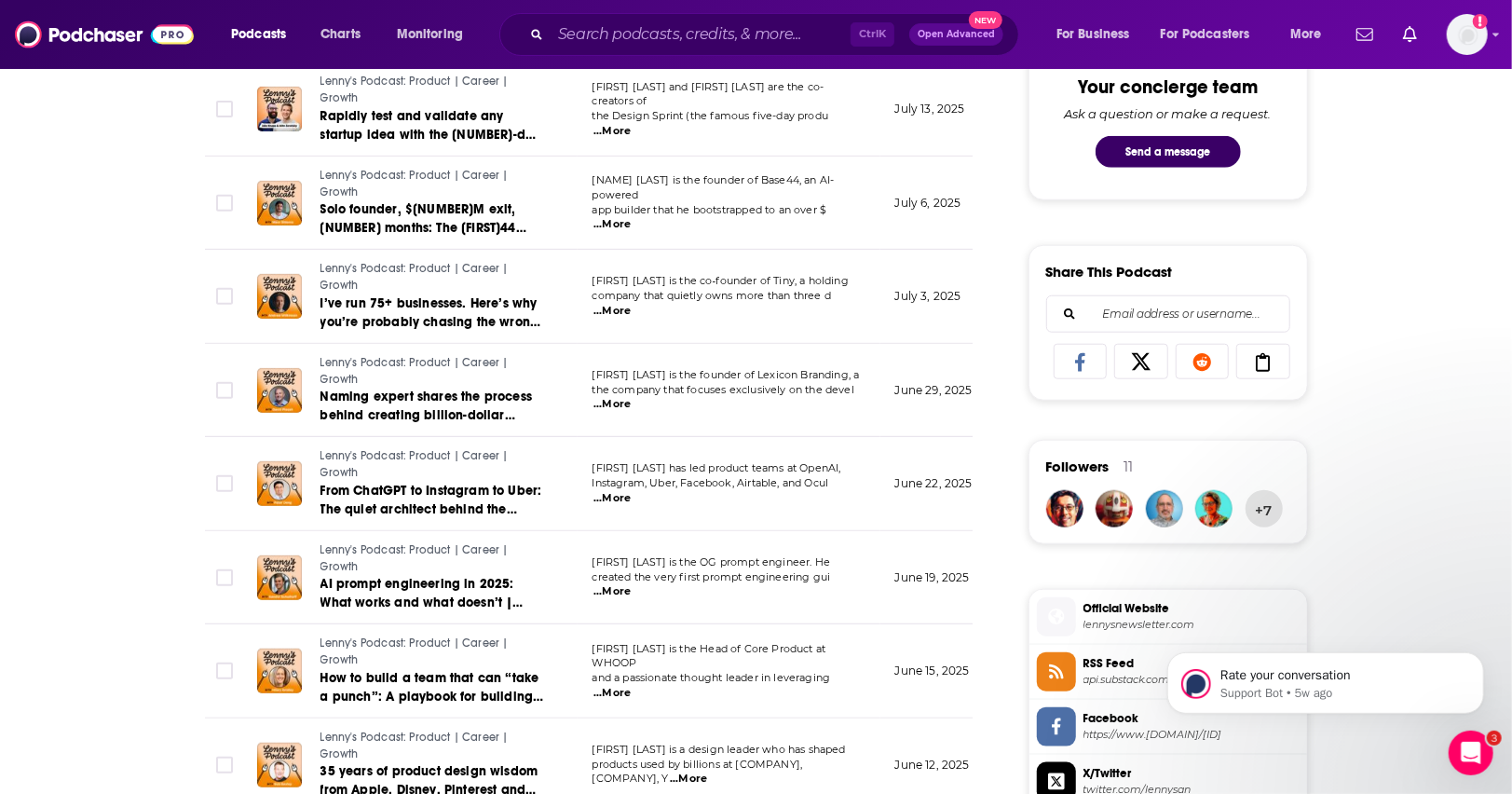 scroll, scrollTop: 961, scrollLeft: 0, axis: vertical 